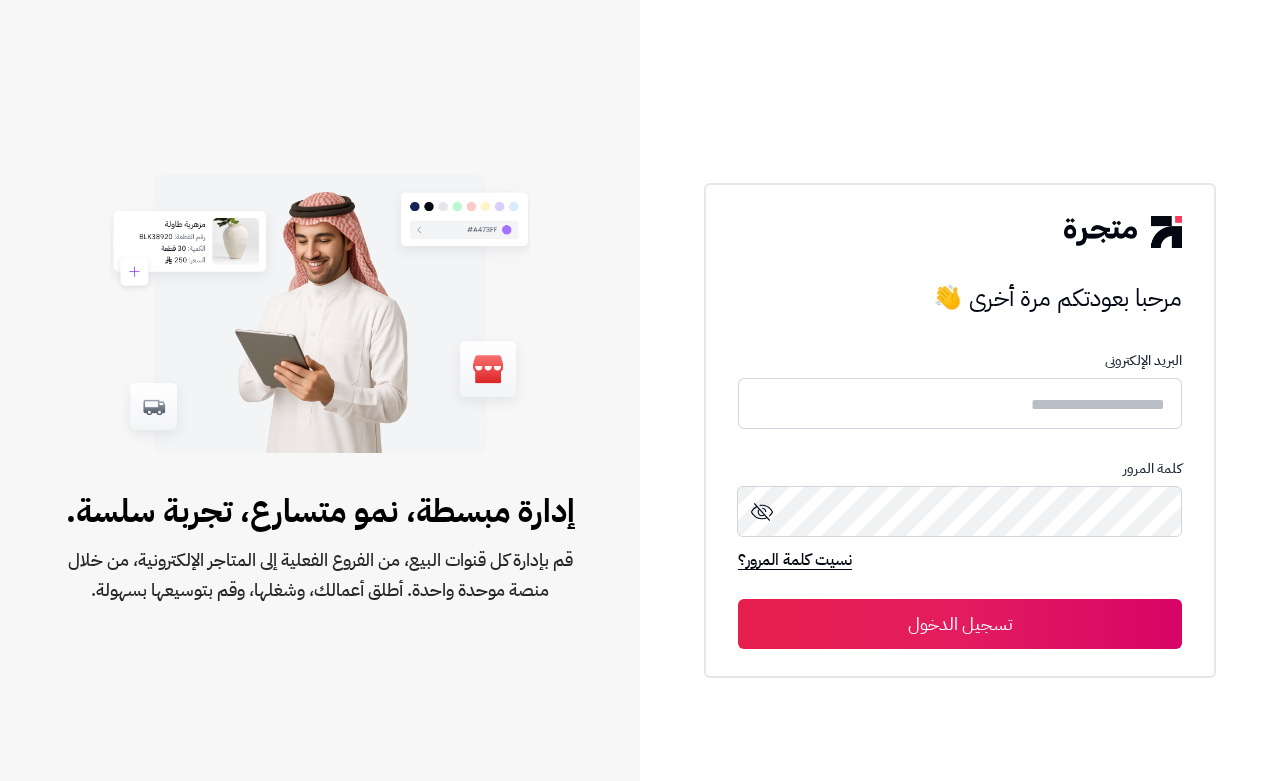scroll, scrollTop: 0, scrollLeft: 0, axis: both 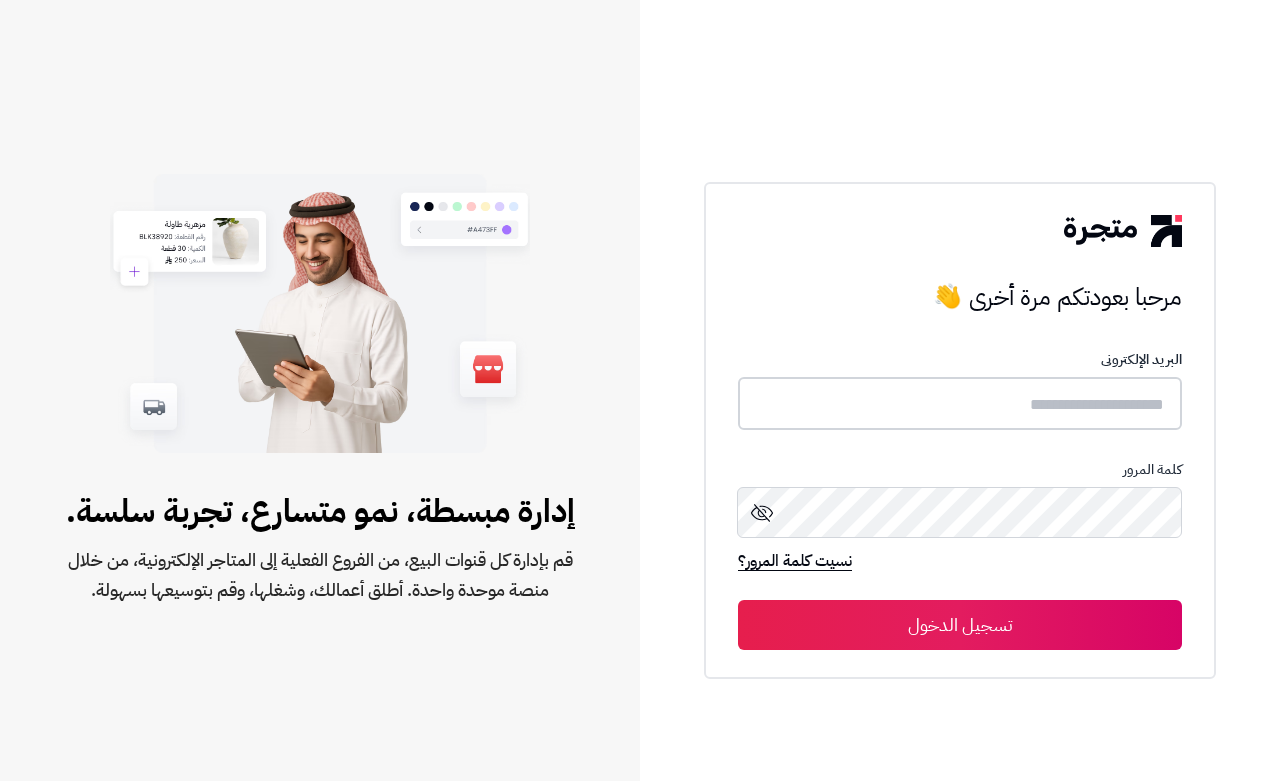 click at bounding box center (960, 403) 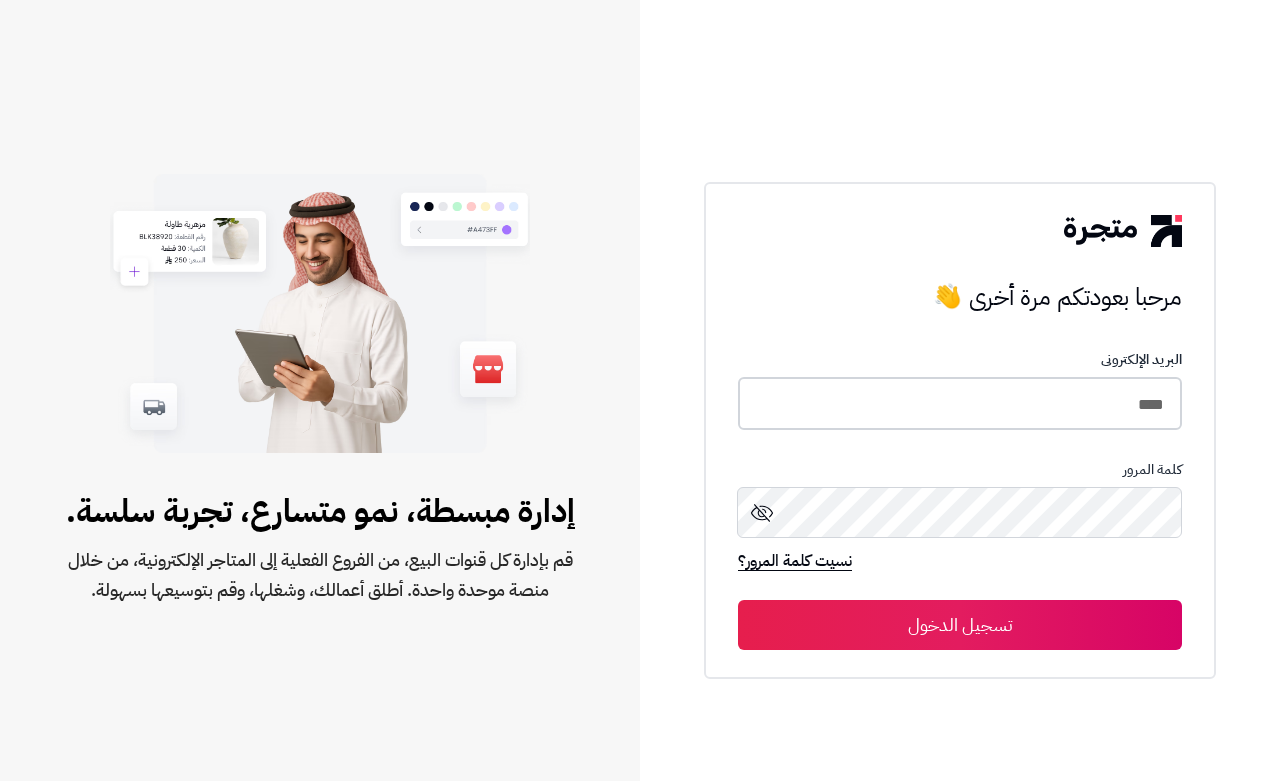 type on "****" 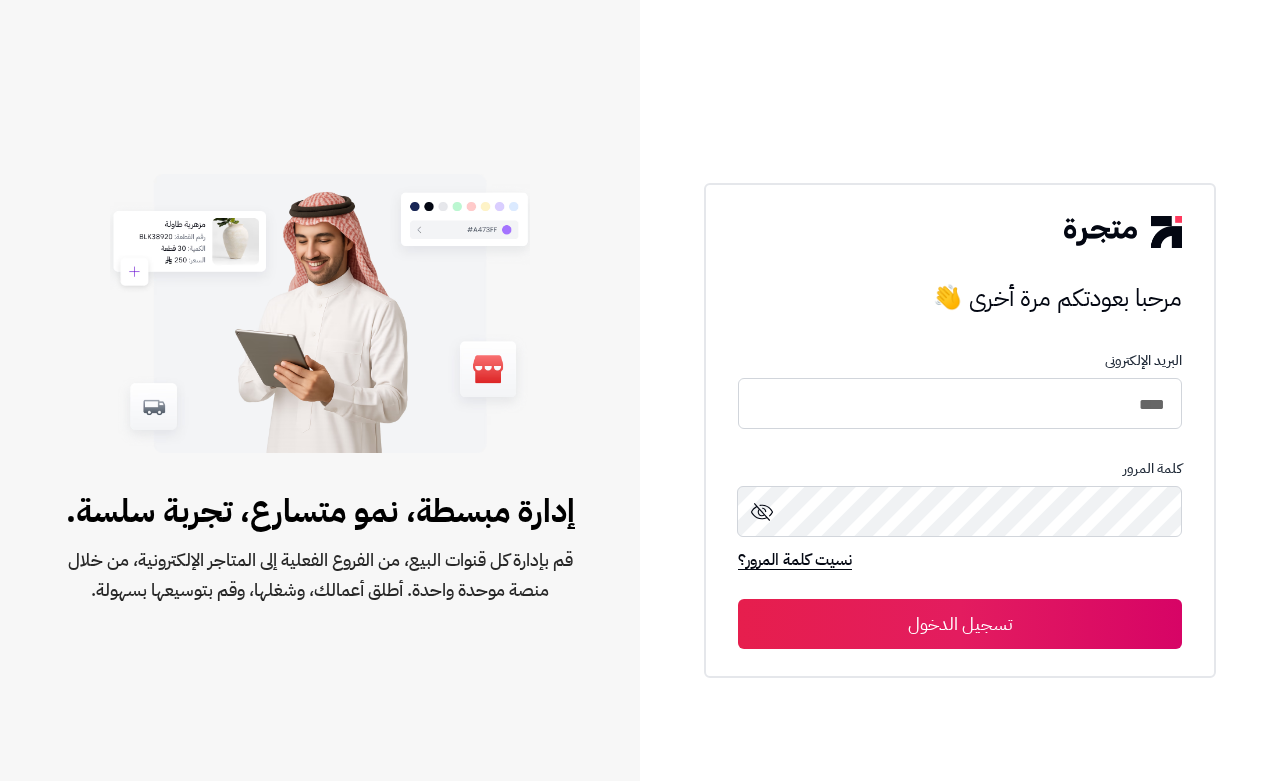 click on "تسجيل الدخول" at bounding box center (960, 624) 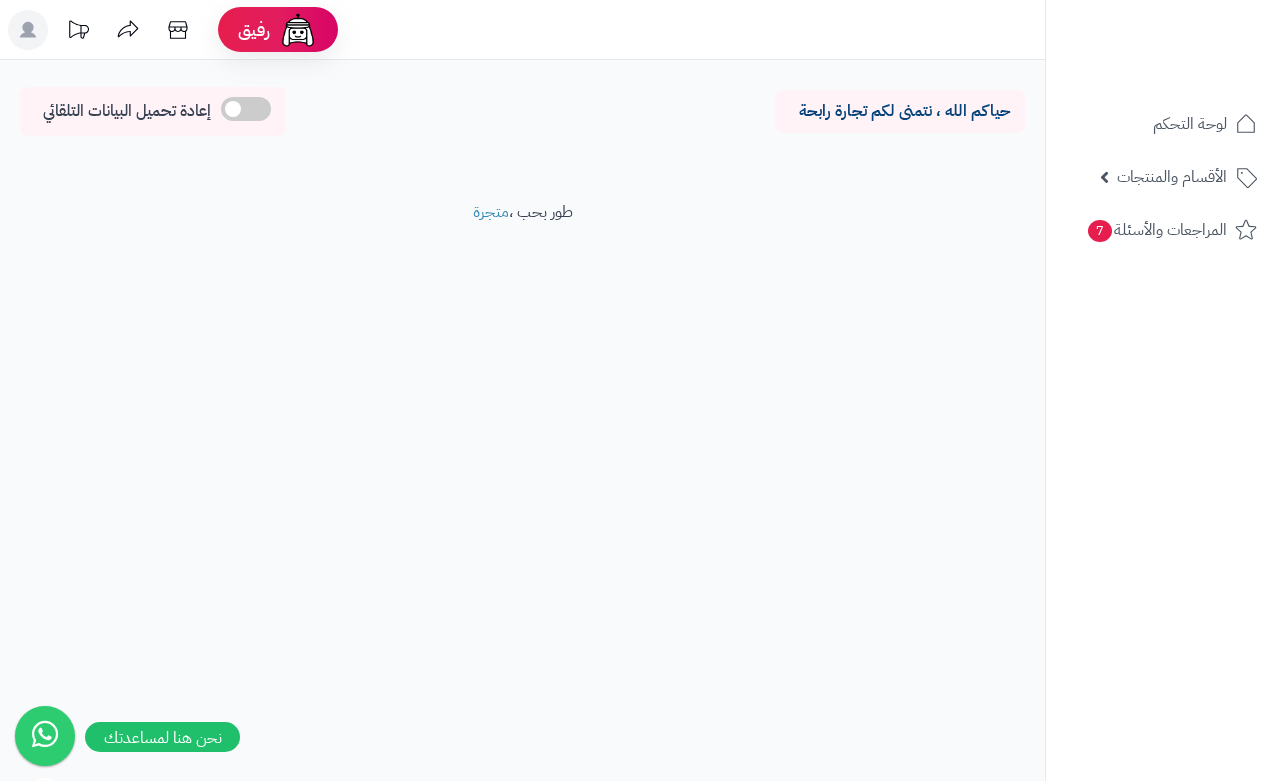 scroll, scrollTop: 0, scrollLeft: 0, axis: both 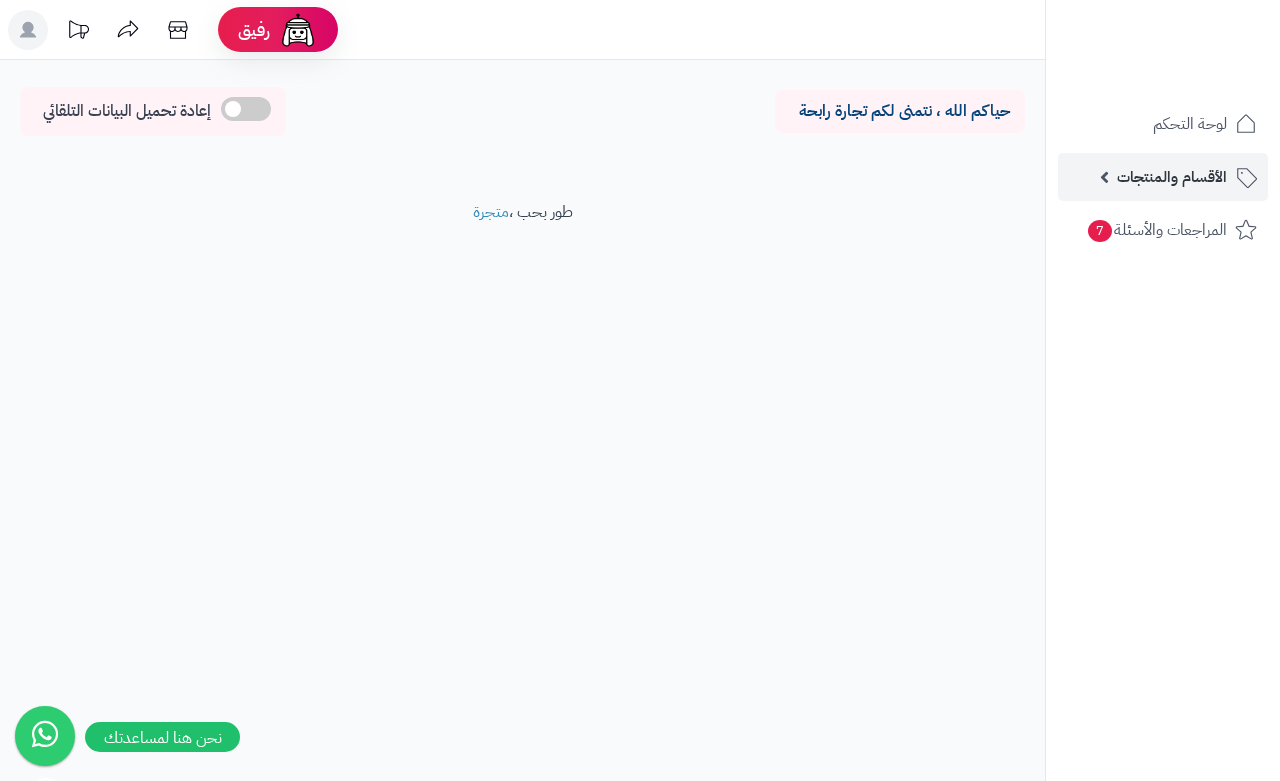 click on "الأقسام والمنتجات" at bounding box center [1163, 177] 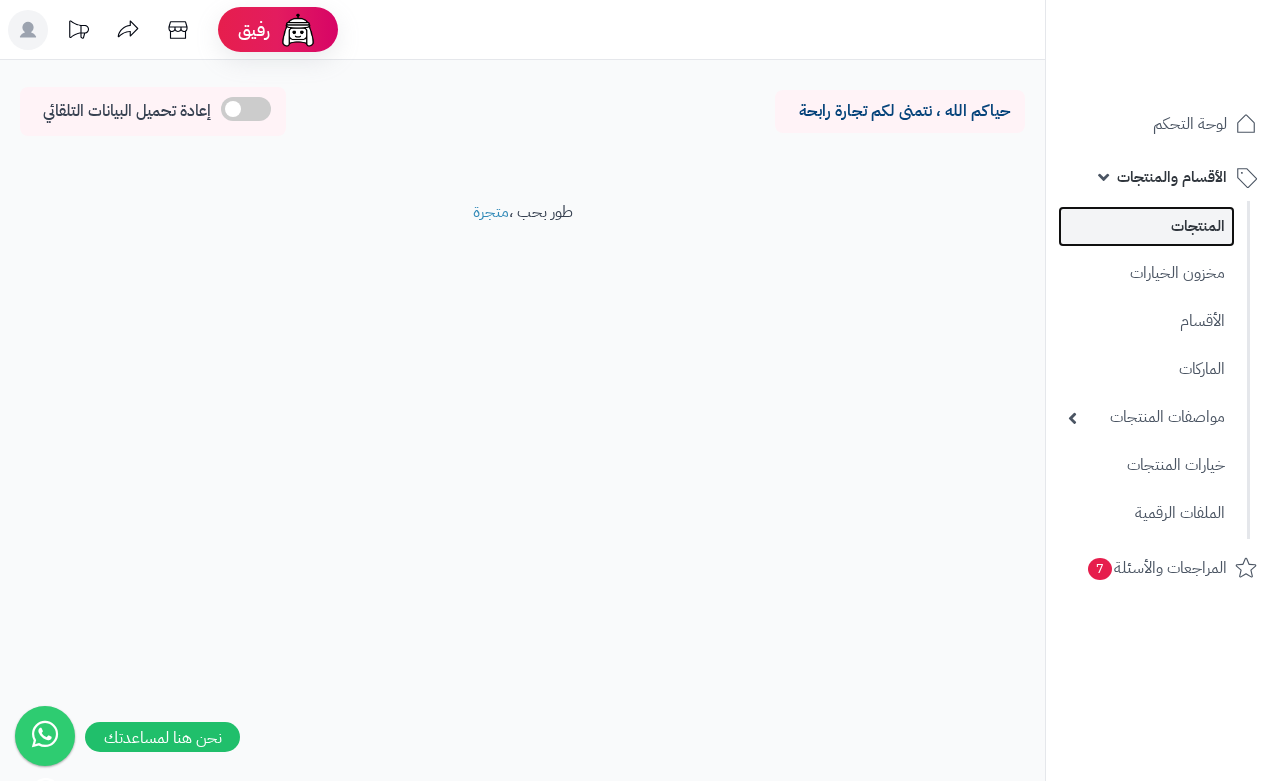 click on "المنتجات" at bounding box center (1146, 226) 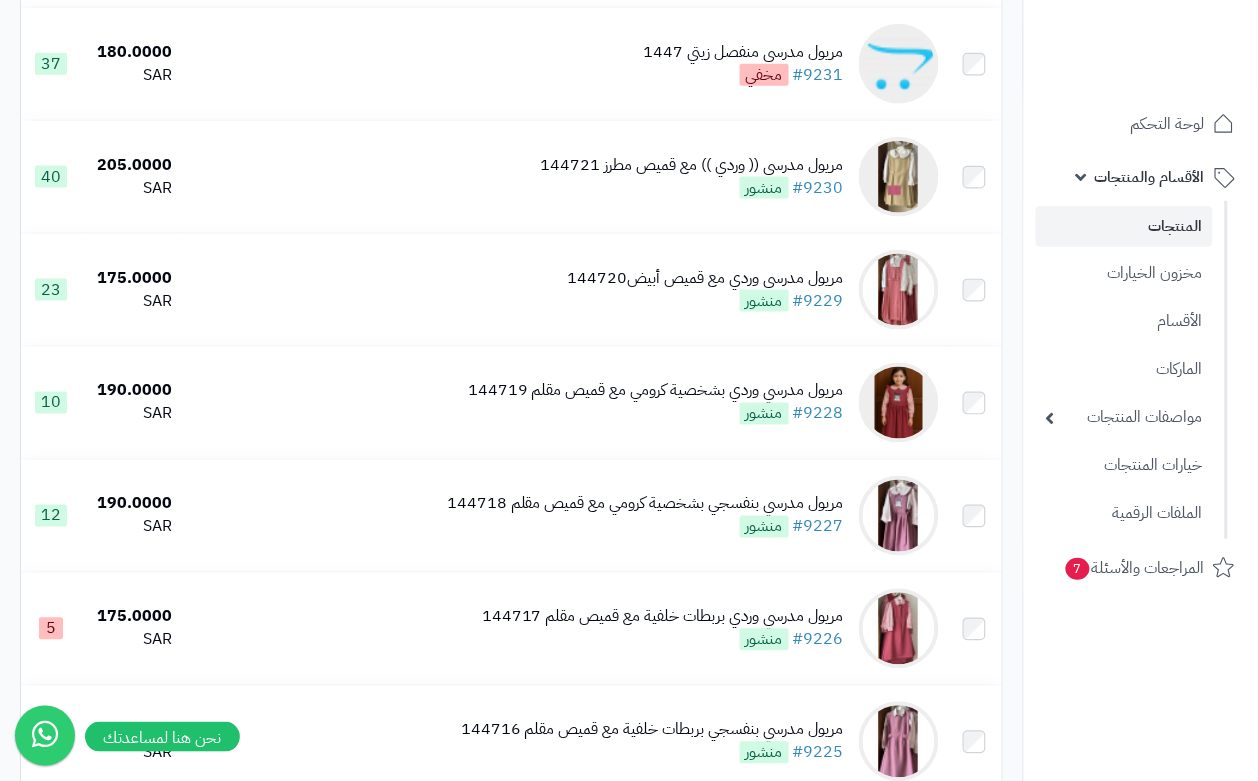 scroll, scrollTop: 488, scrollLeft: 0, axis: vertical 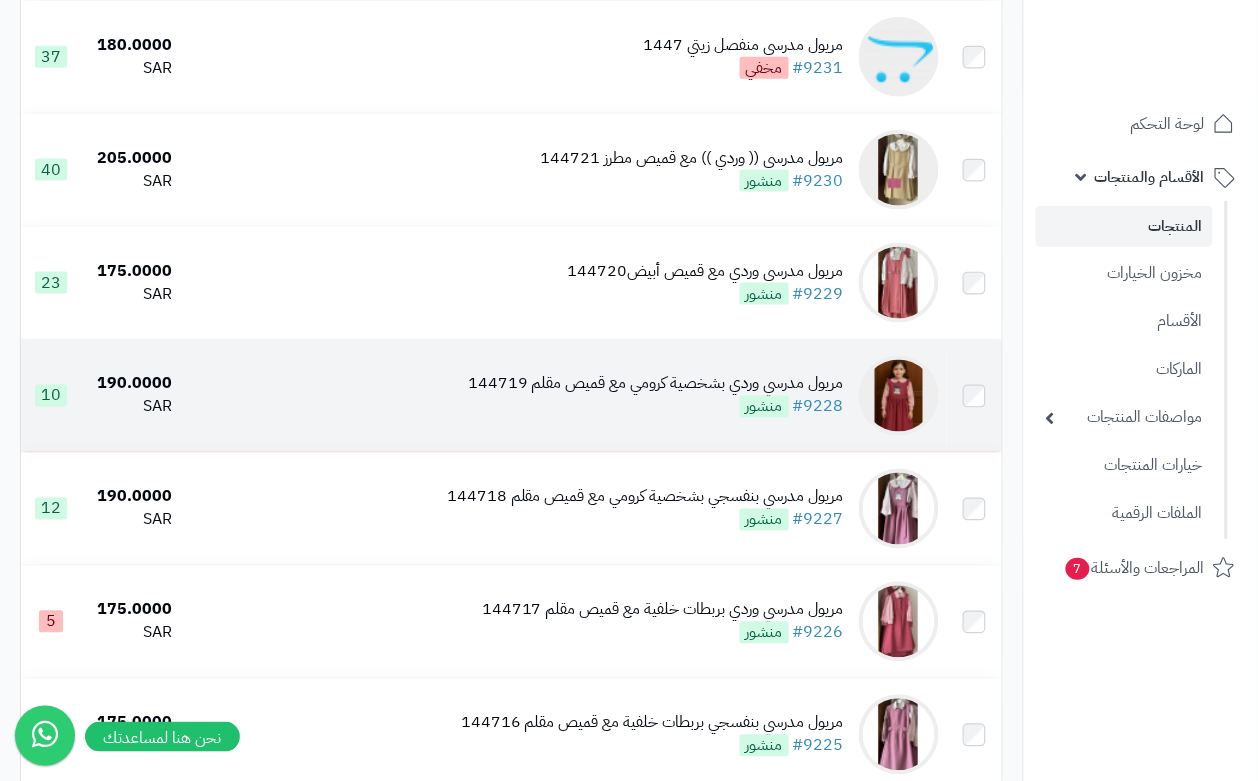 click on "منشور" at bounding box center [764, 407] 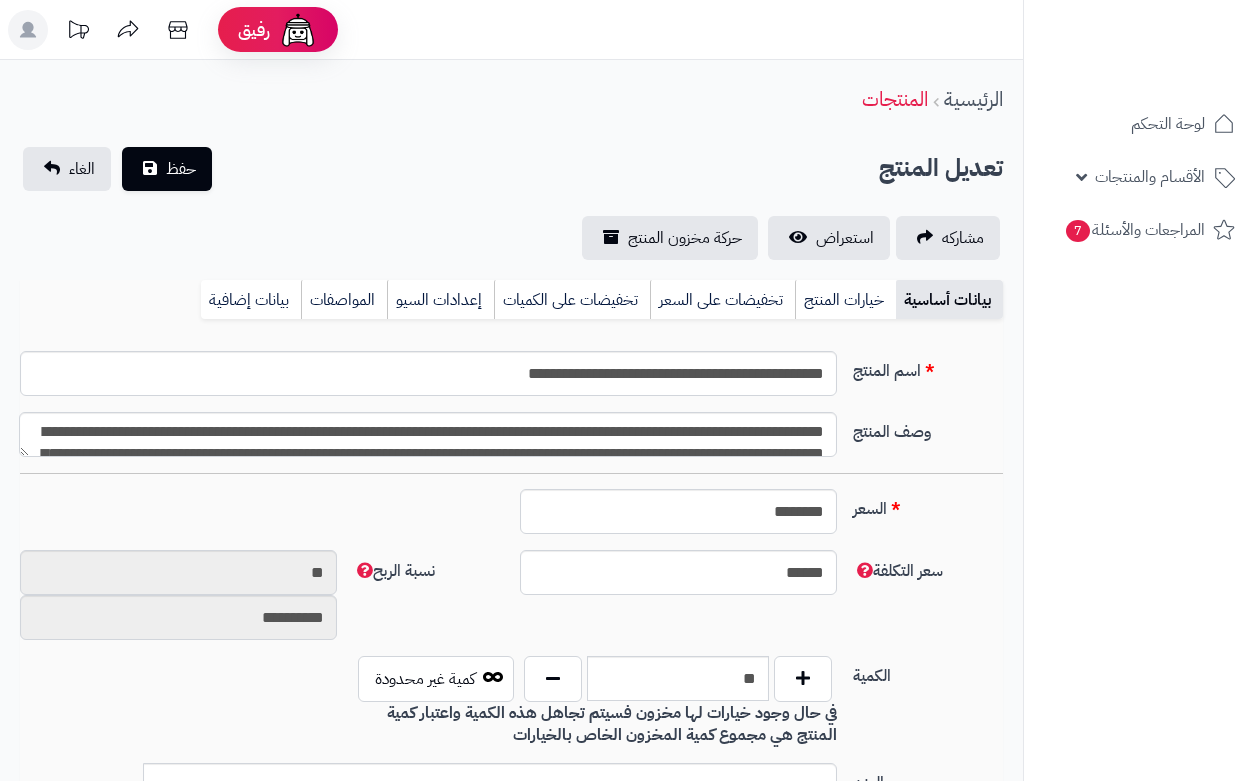 click on "خيارات المنتج" at bounding box center (845, 300) 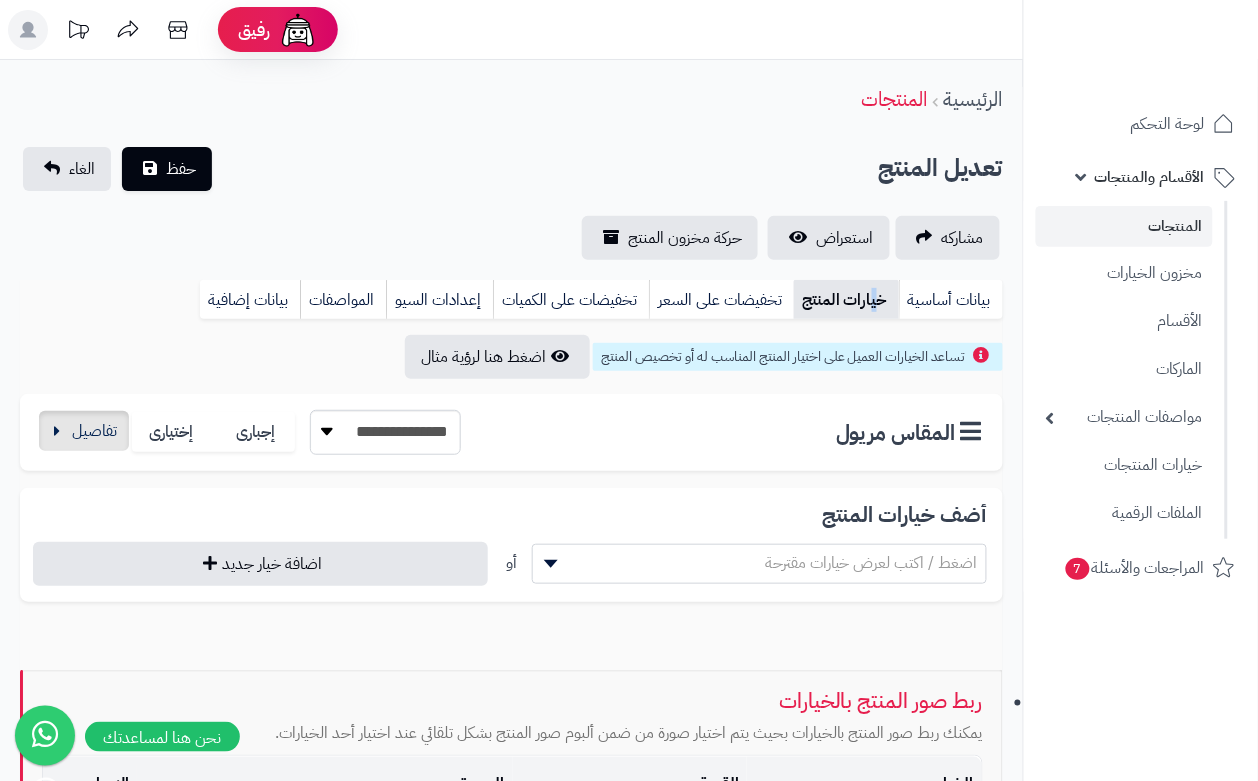scroll, scrollTop: 0, scrollLeft: 0, axis: both 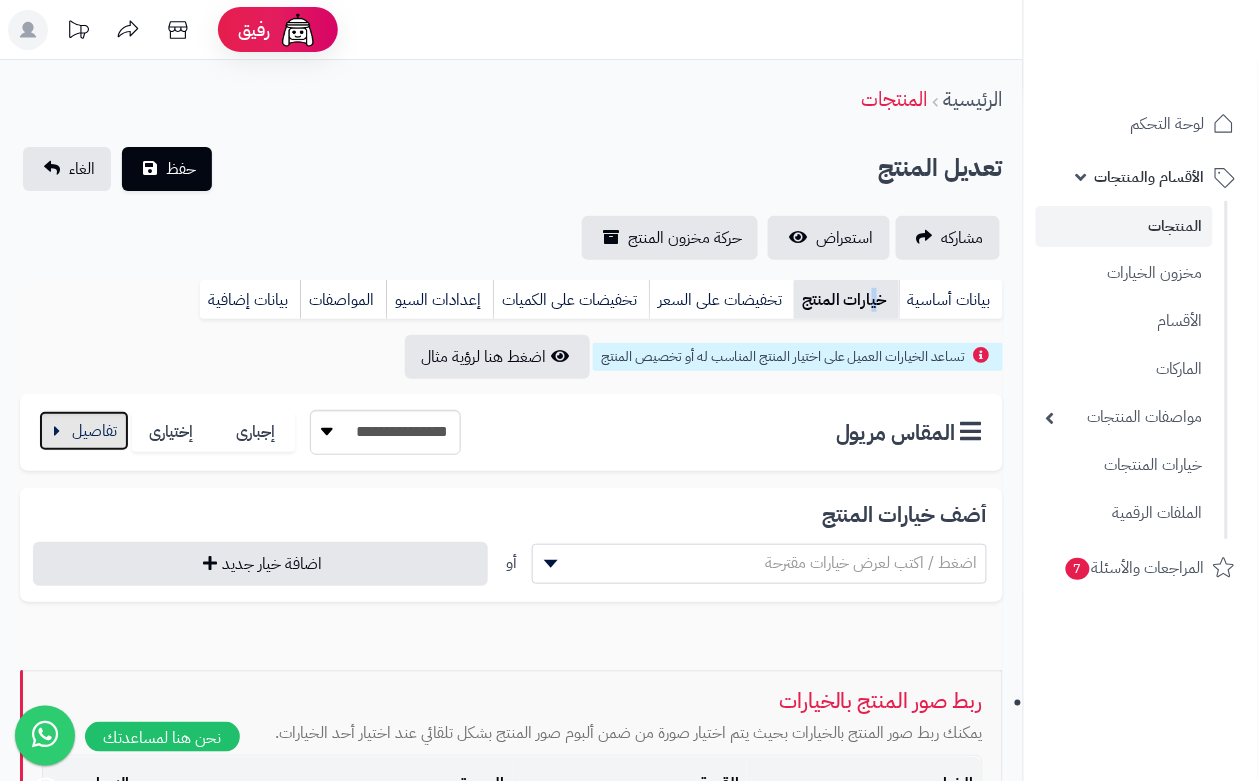 click at bounding box center (84, 431) 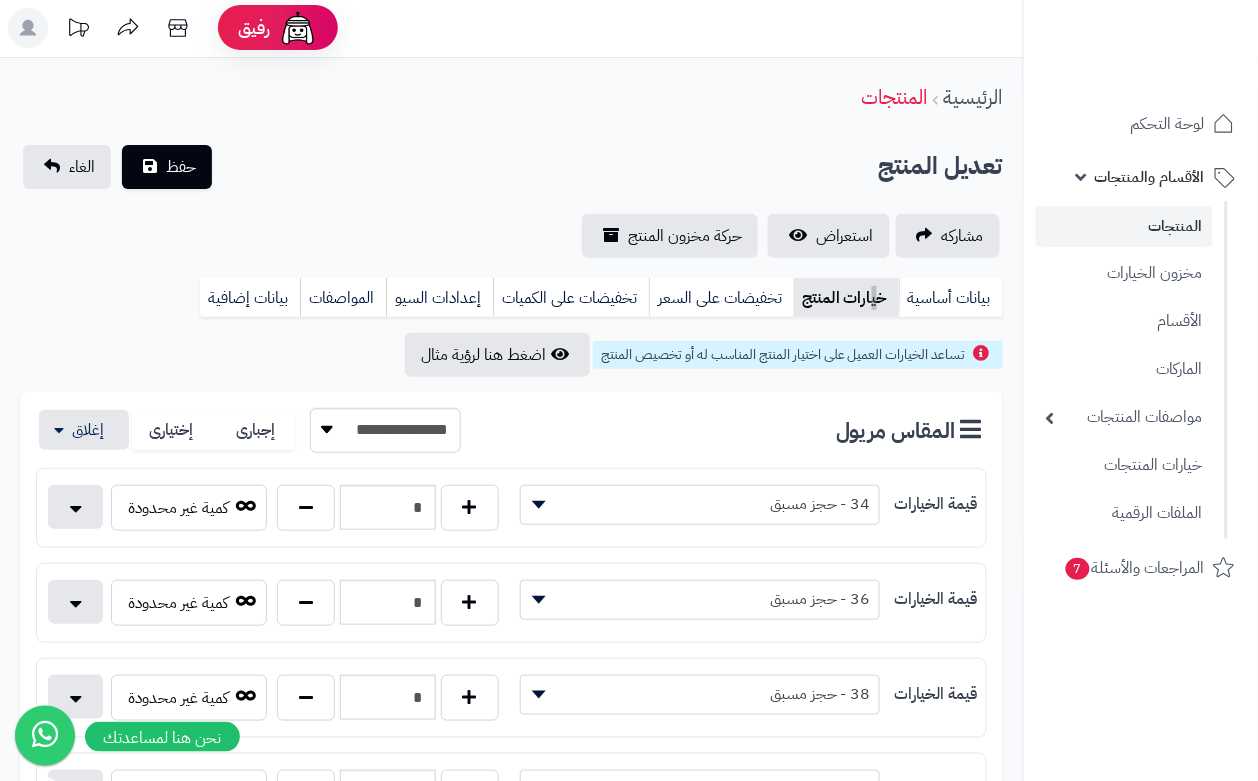 scroll, scrollTop: 250, scrollLeft: 0, axis: vertical 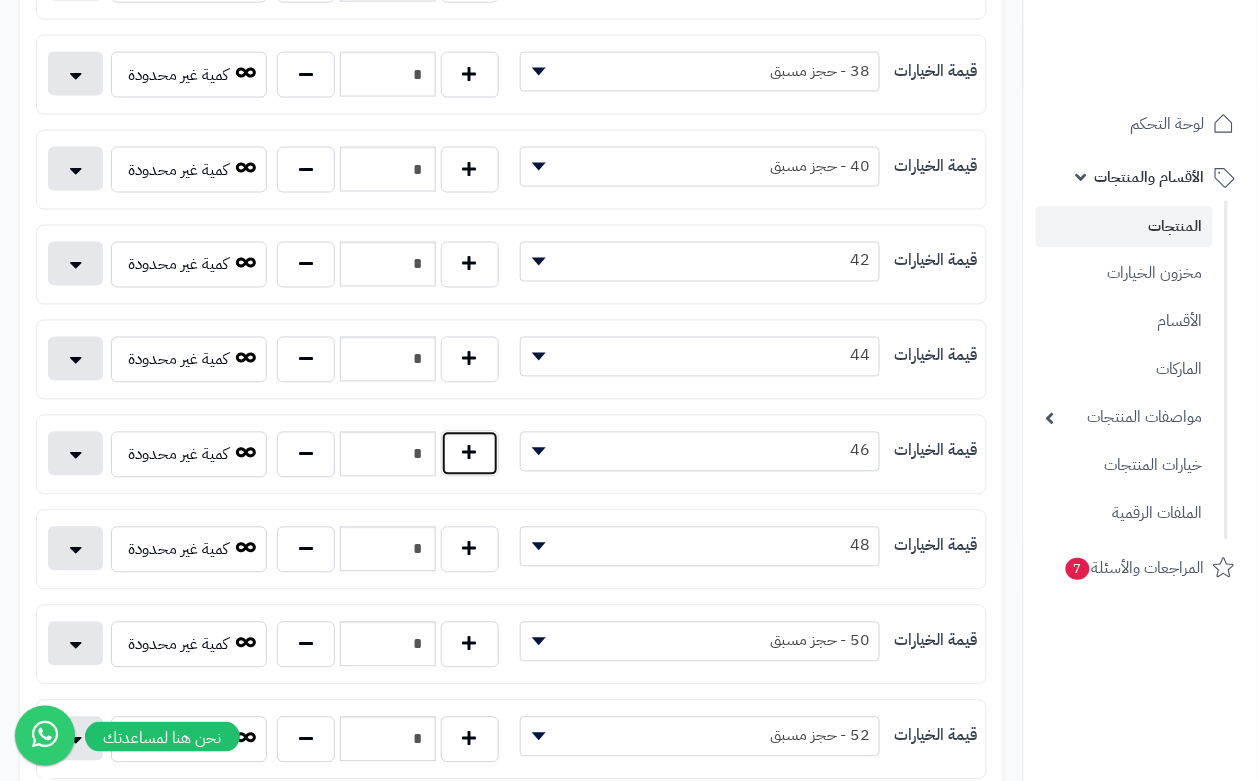 click at bounding box center (470, 454) 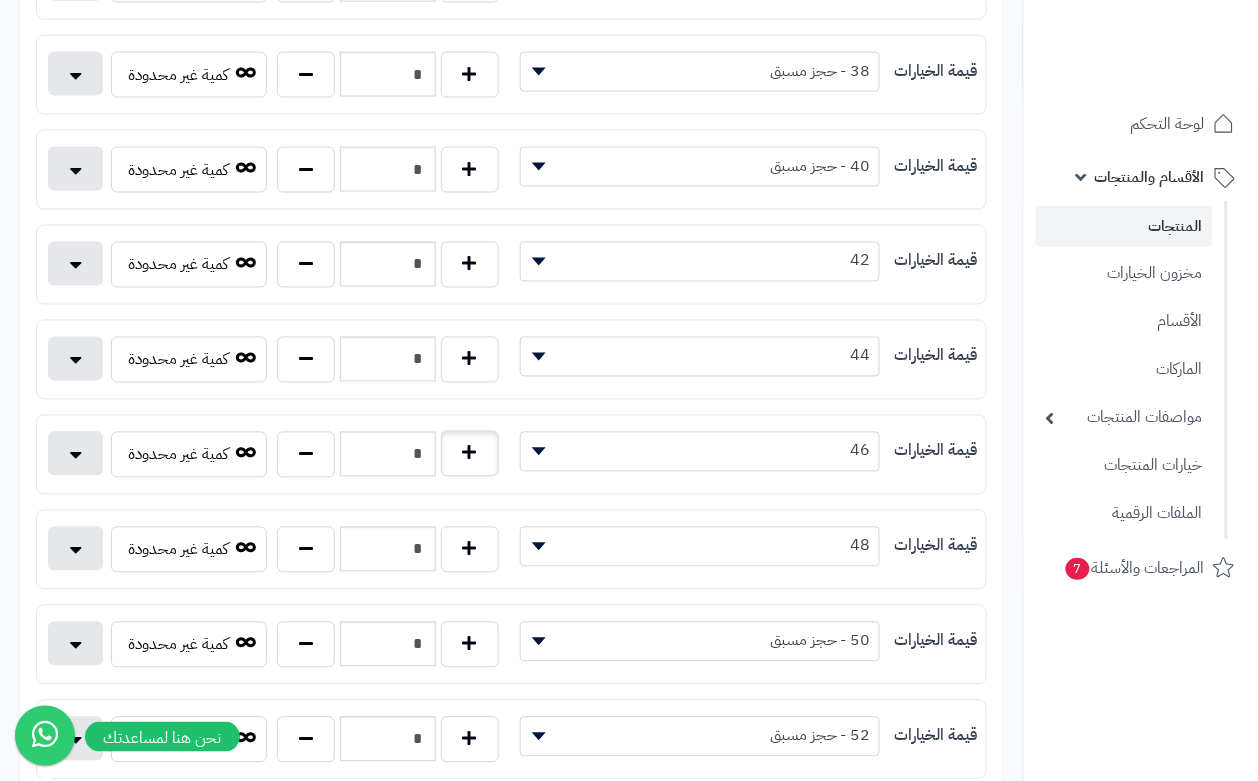 type on "*" 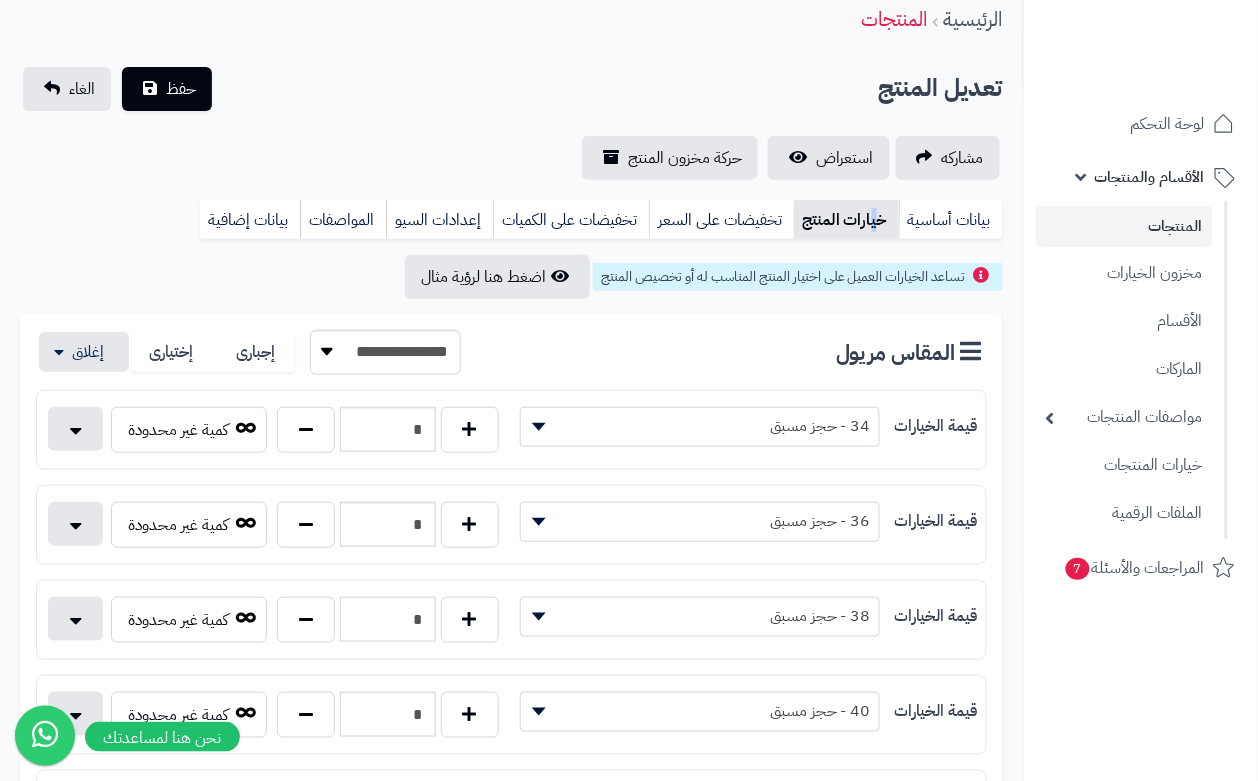 scroll, scrollTop: 0, scrollLeft: 0, axis: both 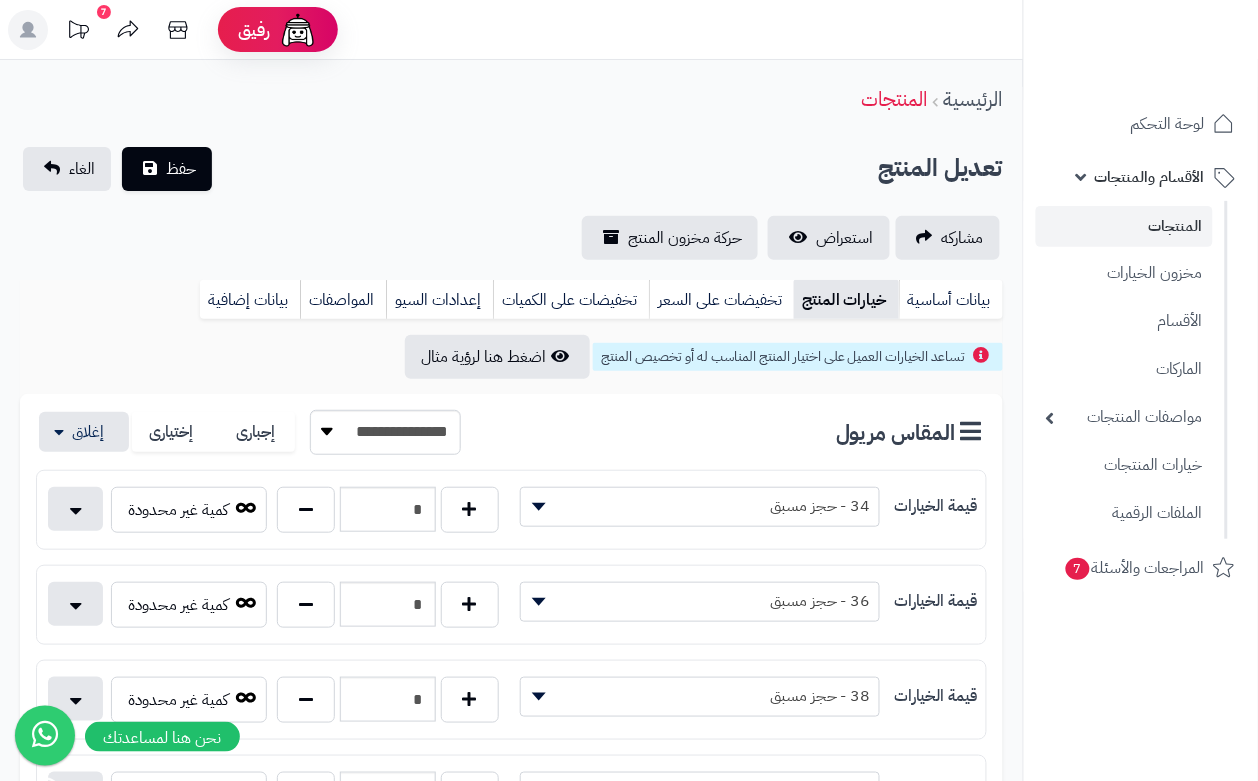 click on "**********" at bounding box center [511, 1033] 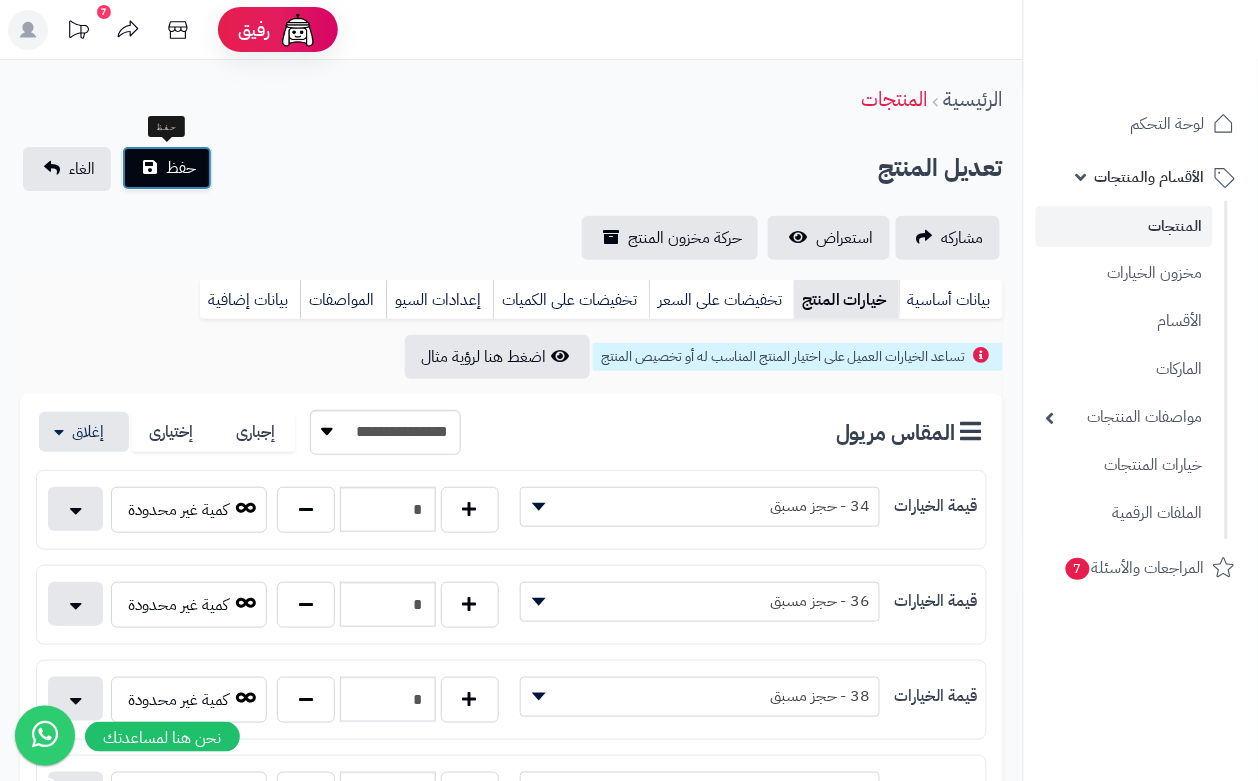 click on "حفظ" at bounding box center [167, 168] 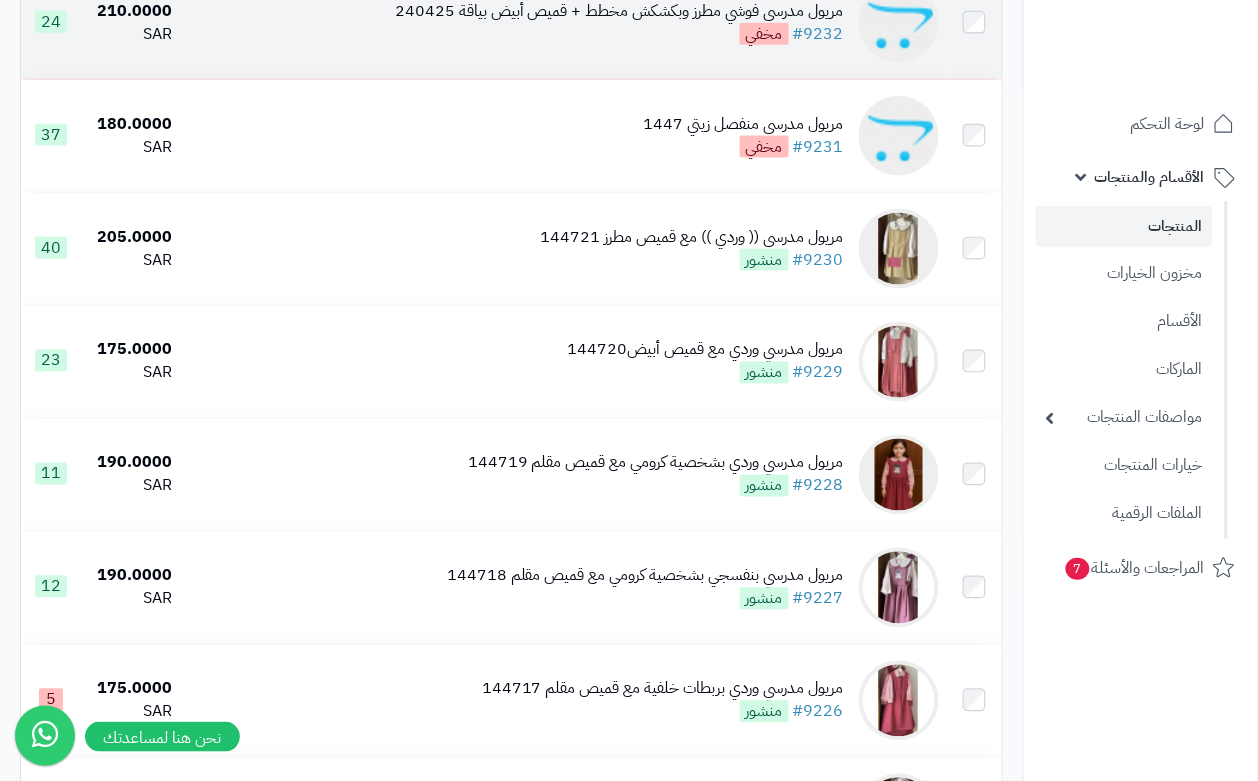scroll, scrollTop: 0, scrollLeft: 0, axis: both 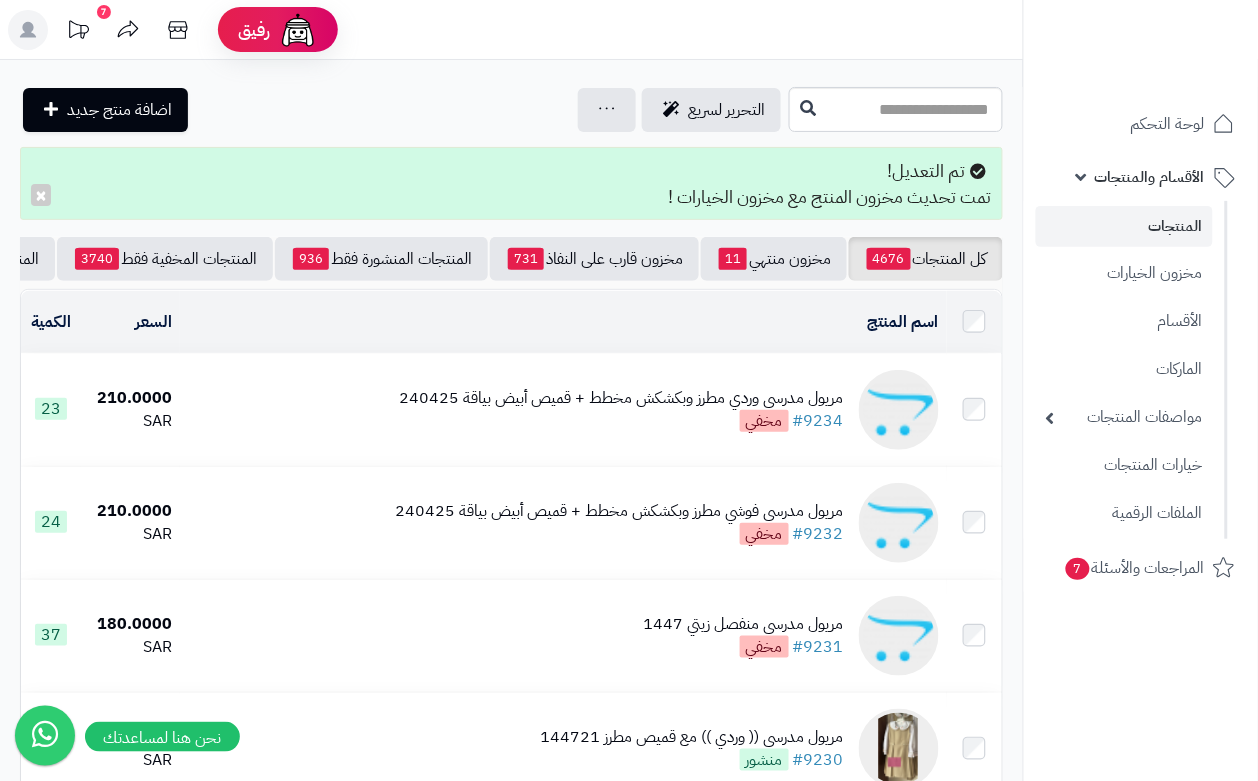 click on "التحرير لسريع
جرد مخزون المنتجات    جرد مخزون الخيارات فقط   تعديل أسعار المنتجات   الملصقات   تصدير المنتجات   استيراد/تحديث المنتجات   اكسل تحديث الكميات   سجل المخزون
المنتجات المحذوفة
اضافة منتج جديد" at bounding box center [402, 110] 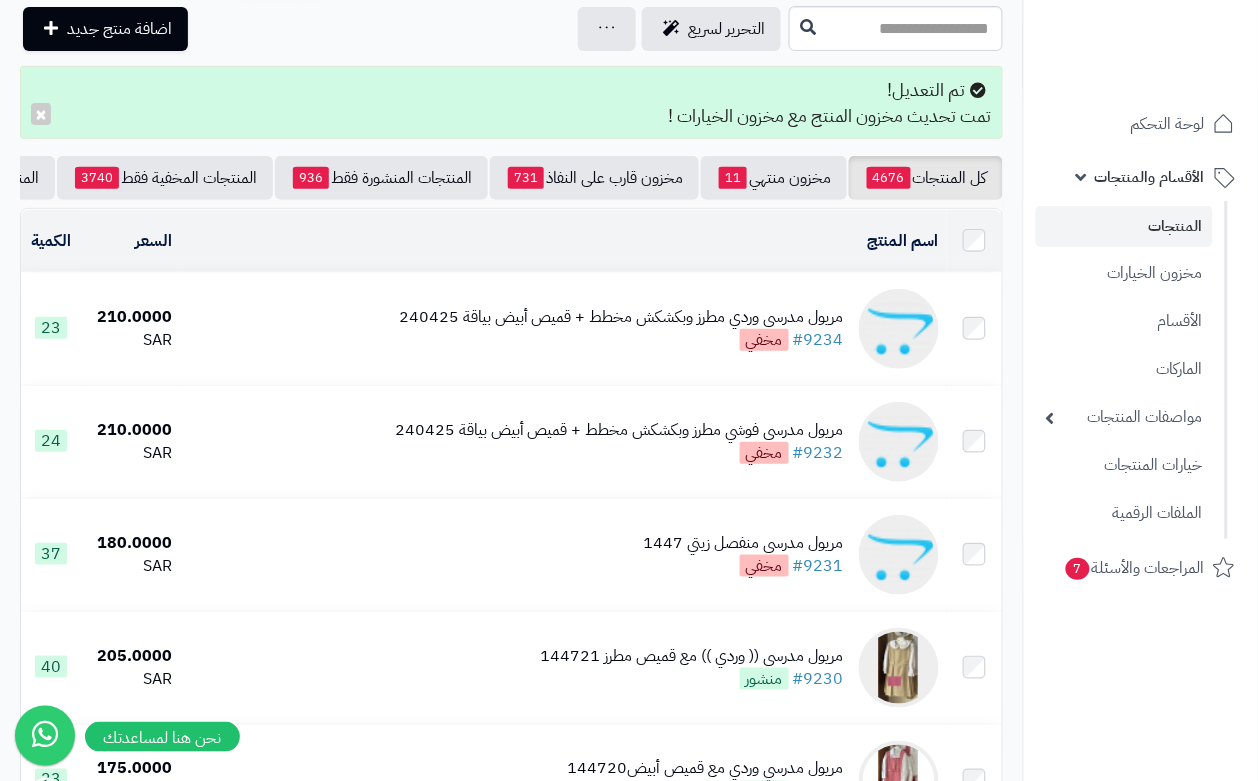 scroll, scrollTop: 125, scrollLeft: 0, axis: vertical 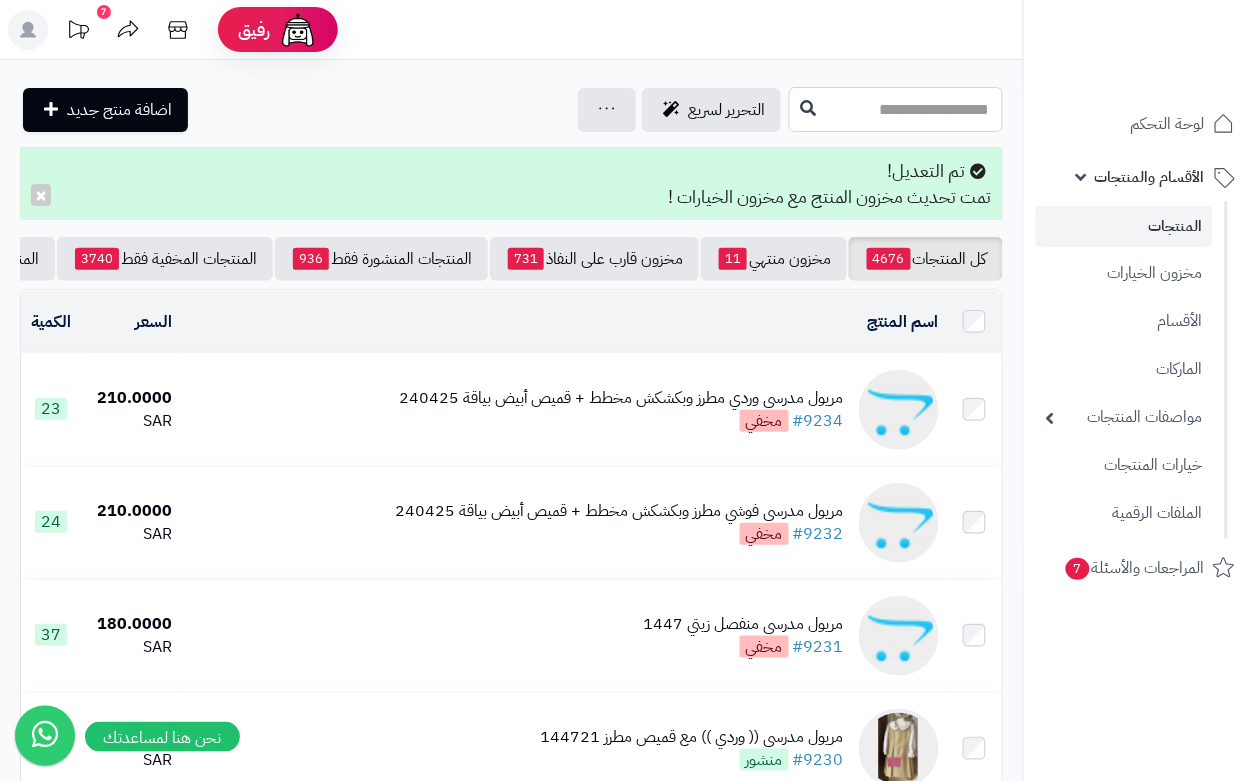 click at bounding box center (896, 109) 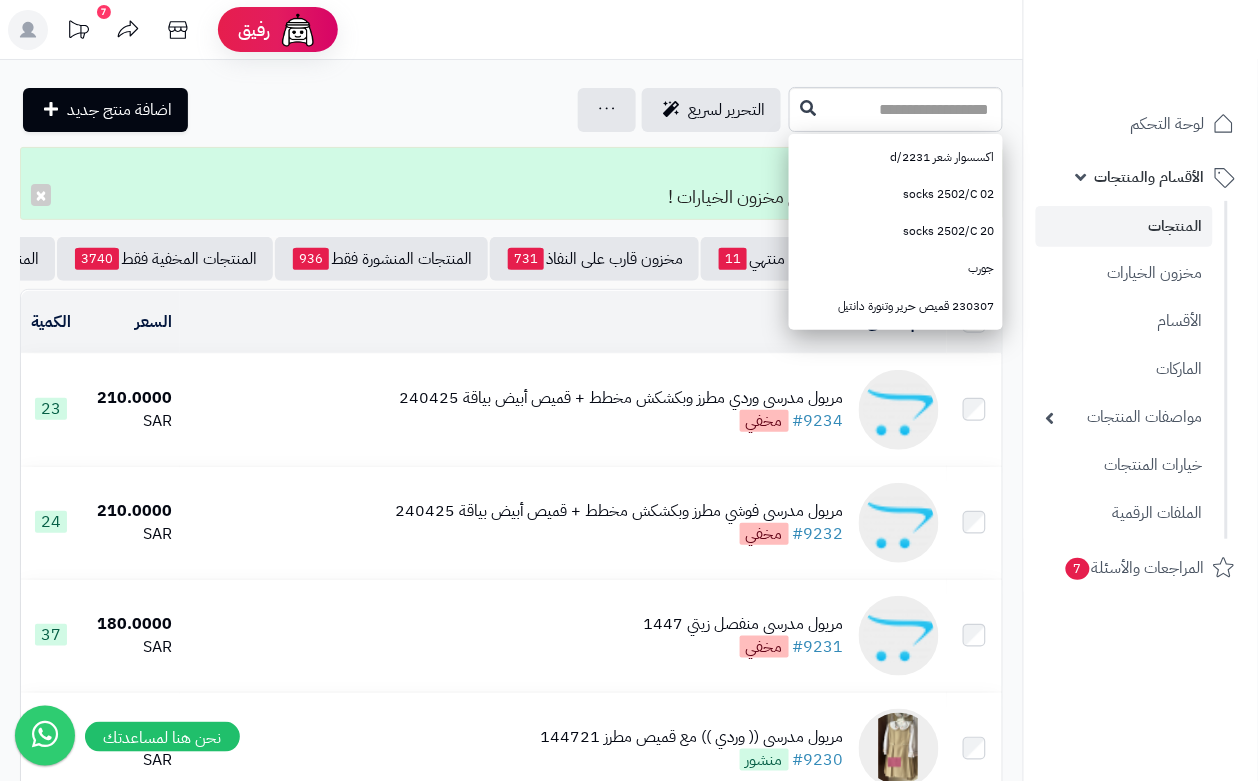 click on "**********" at bounding box center (511, 1395) 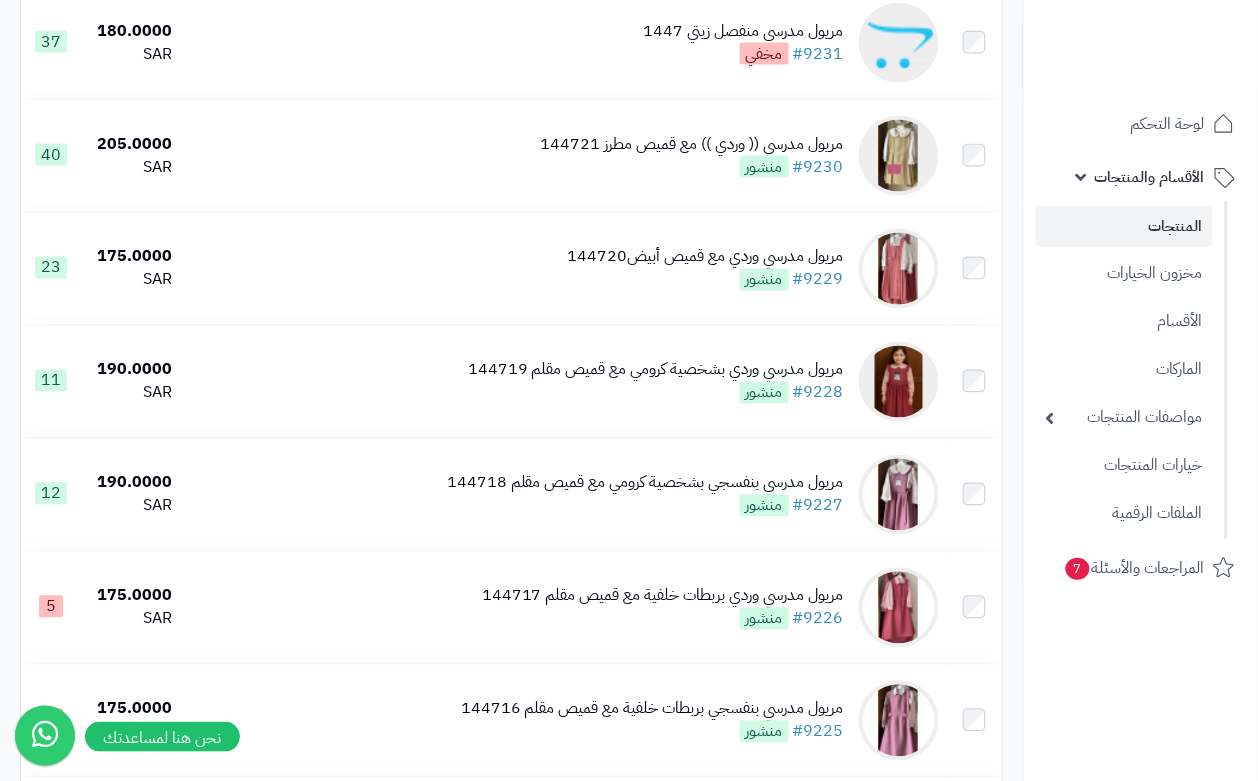 scroll, scrollTop: 673, scrollLeft: 0, axis: vertical 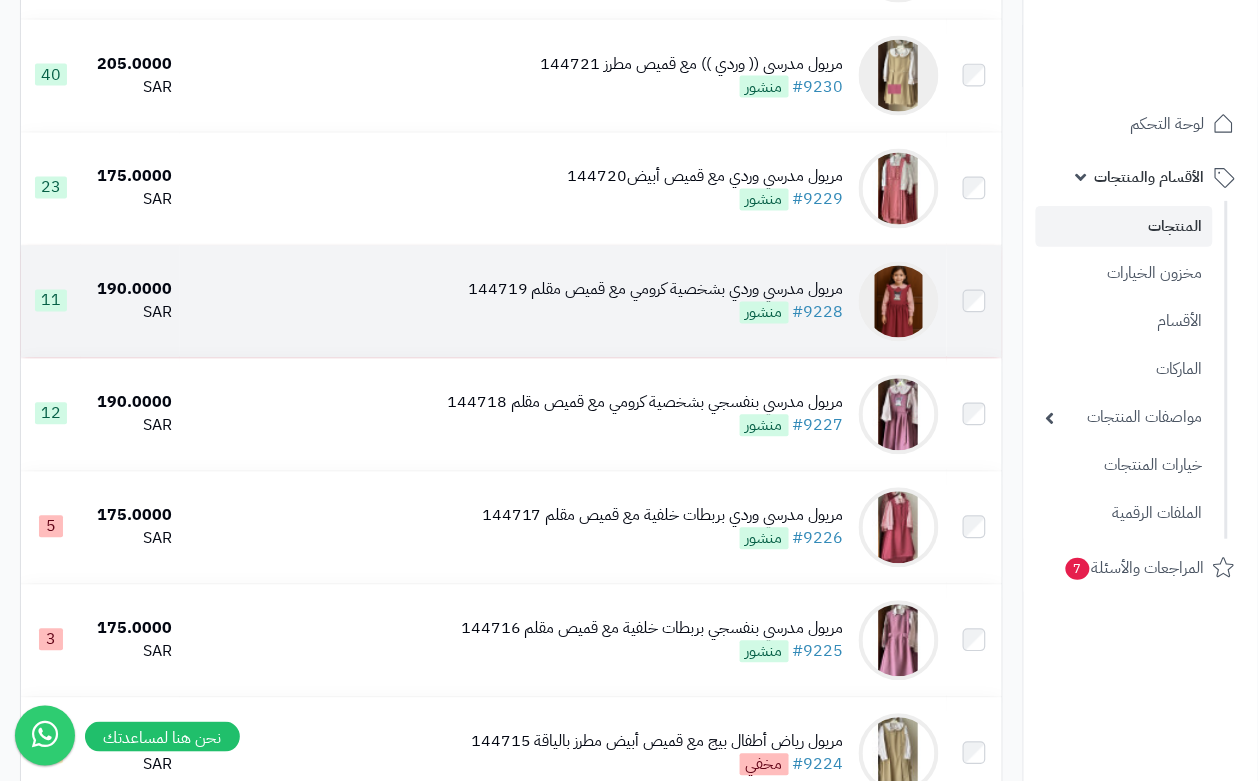 click on "مريول مدرسي وردي بشخصية كرومي مع قميص مقلم 144719
#9228
منشور" at bounding box center [563, 302] 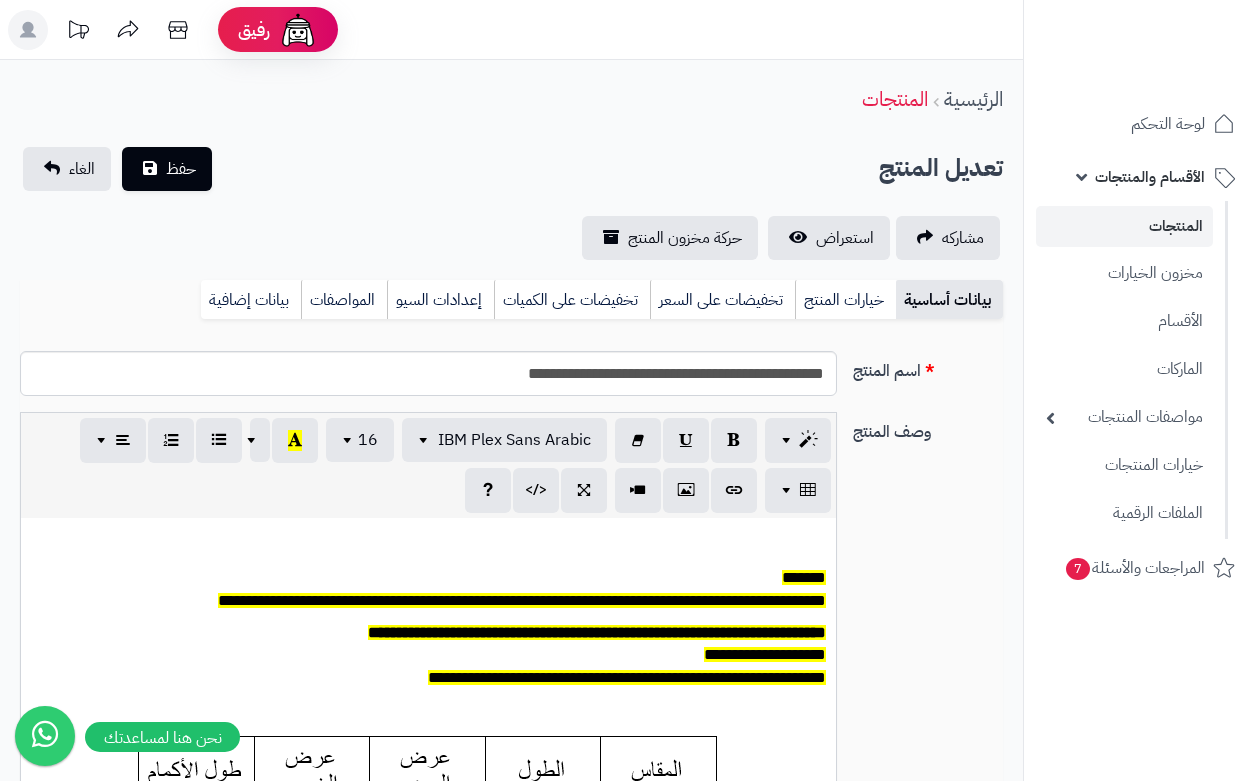 click on "خيارات المنتج" at bounding box center (845, 300) 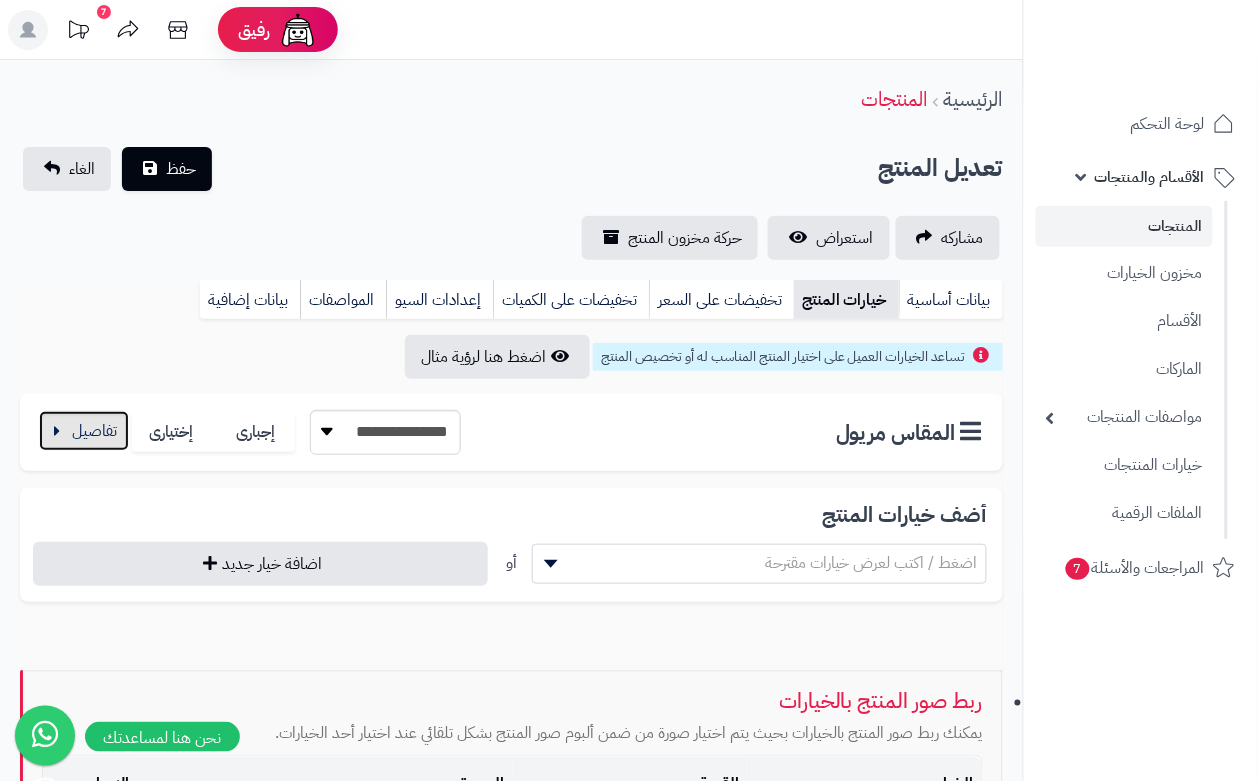 click at bounding box center (84, 431) 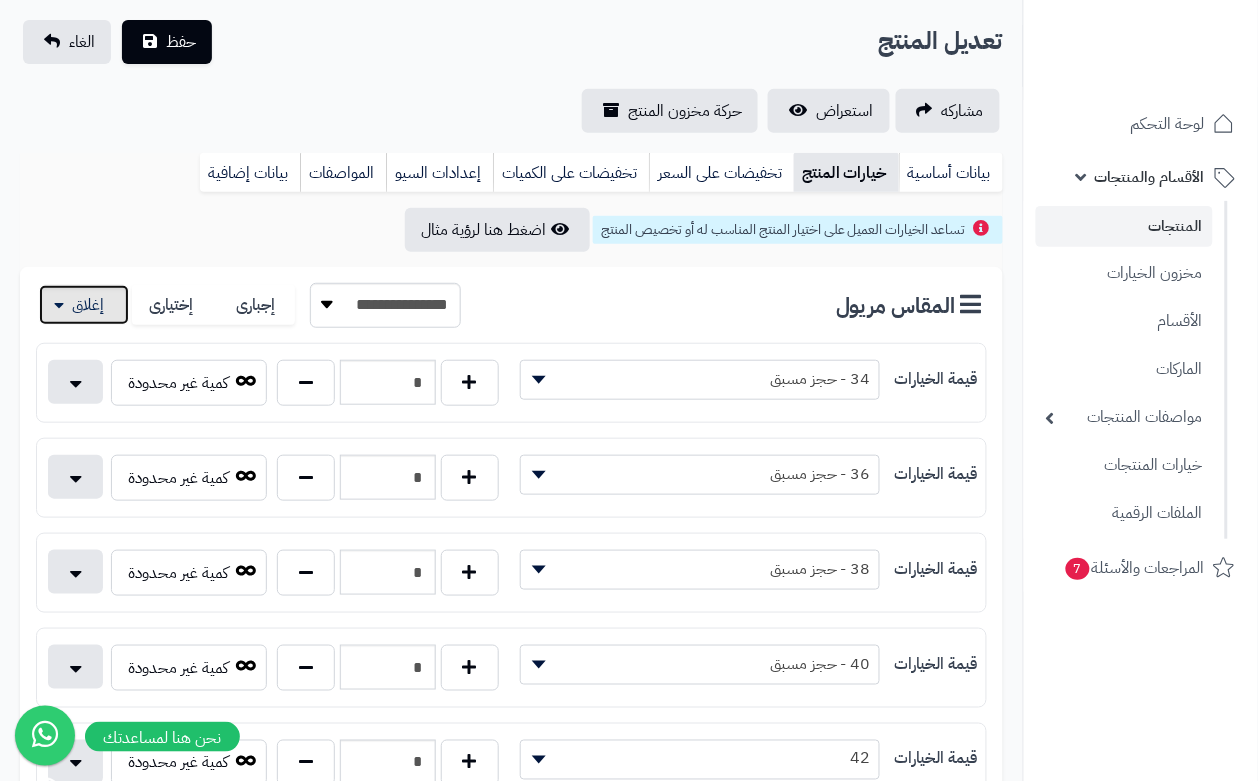 scroll, scrollTop: 0, scrollLeft: 0, axis: both 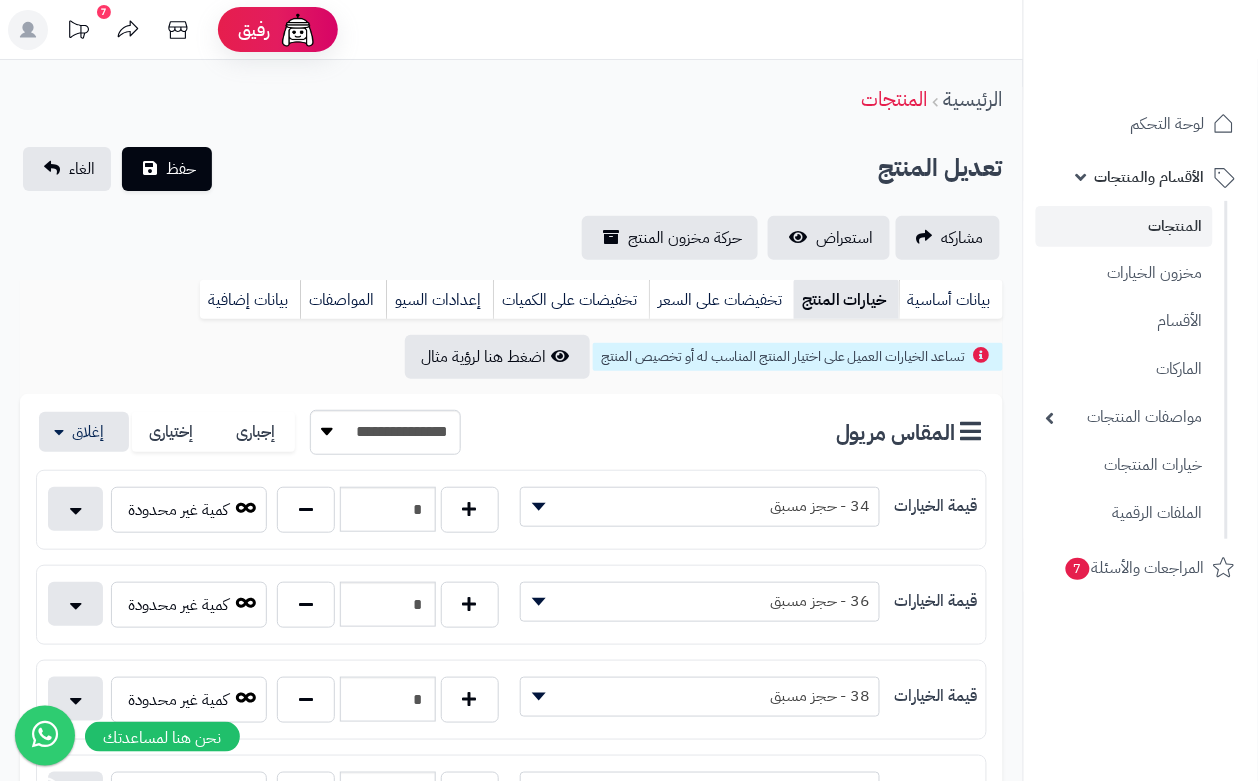 drag, startPoint x: 622, startPoint y: 146, endPoint x: 611, endPoint y: 151, distance: 12.083046 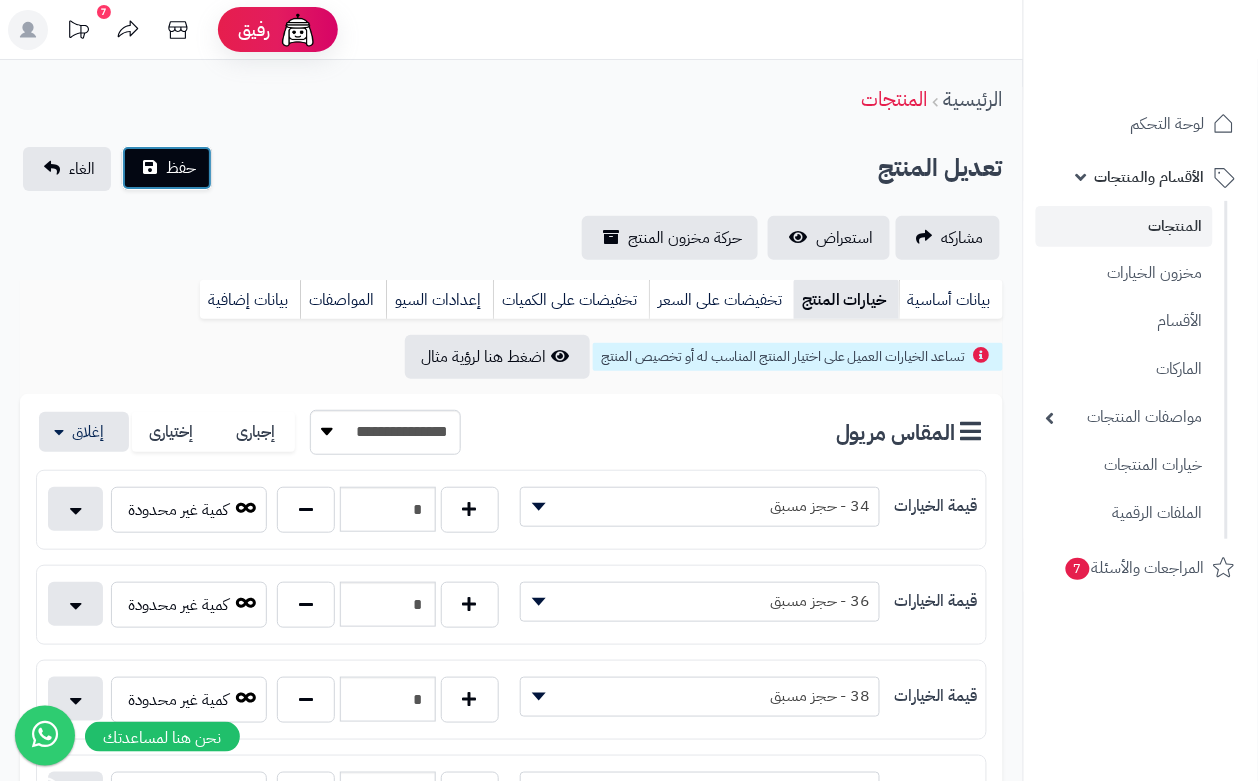 click on "حفظ" at bounding box center [181, 168] 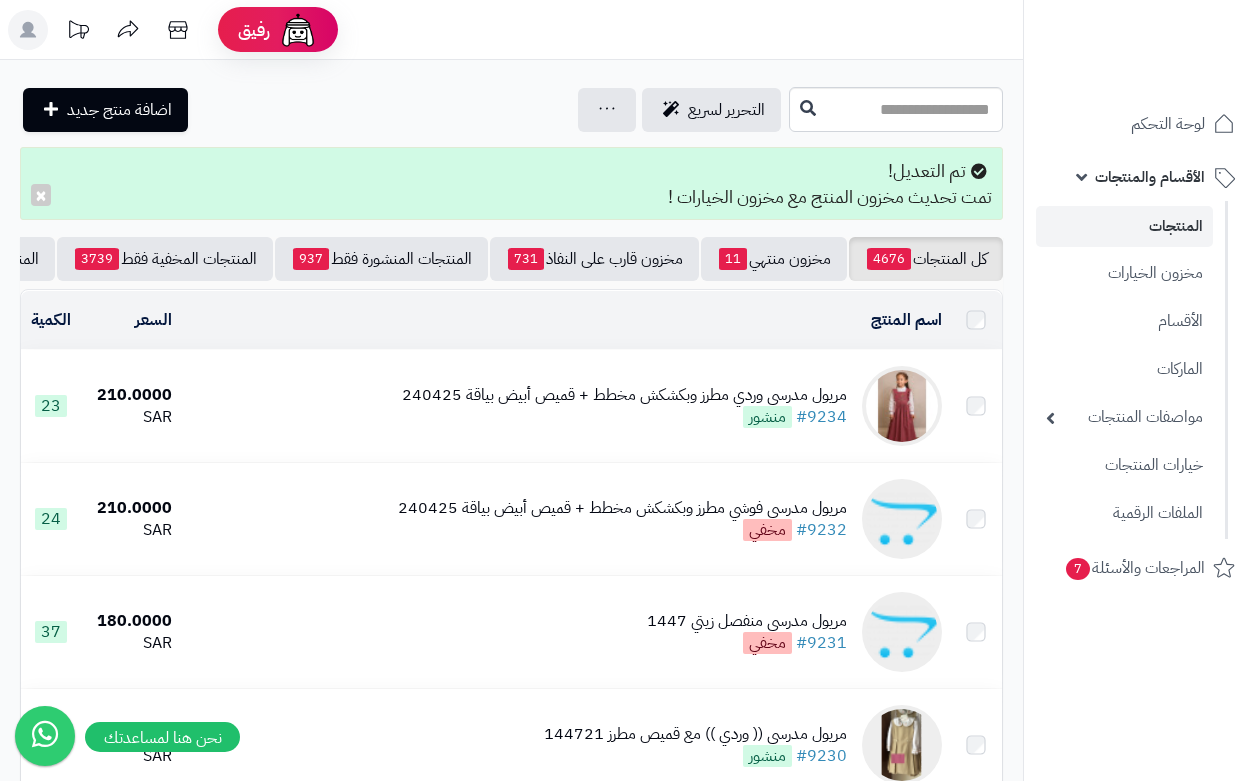 scroll, scrollTop: 0, scrollLeft: 0, axis: both 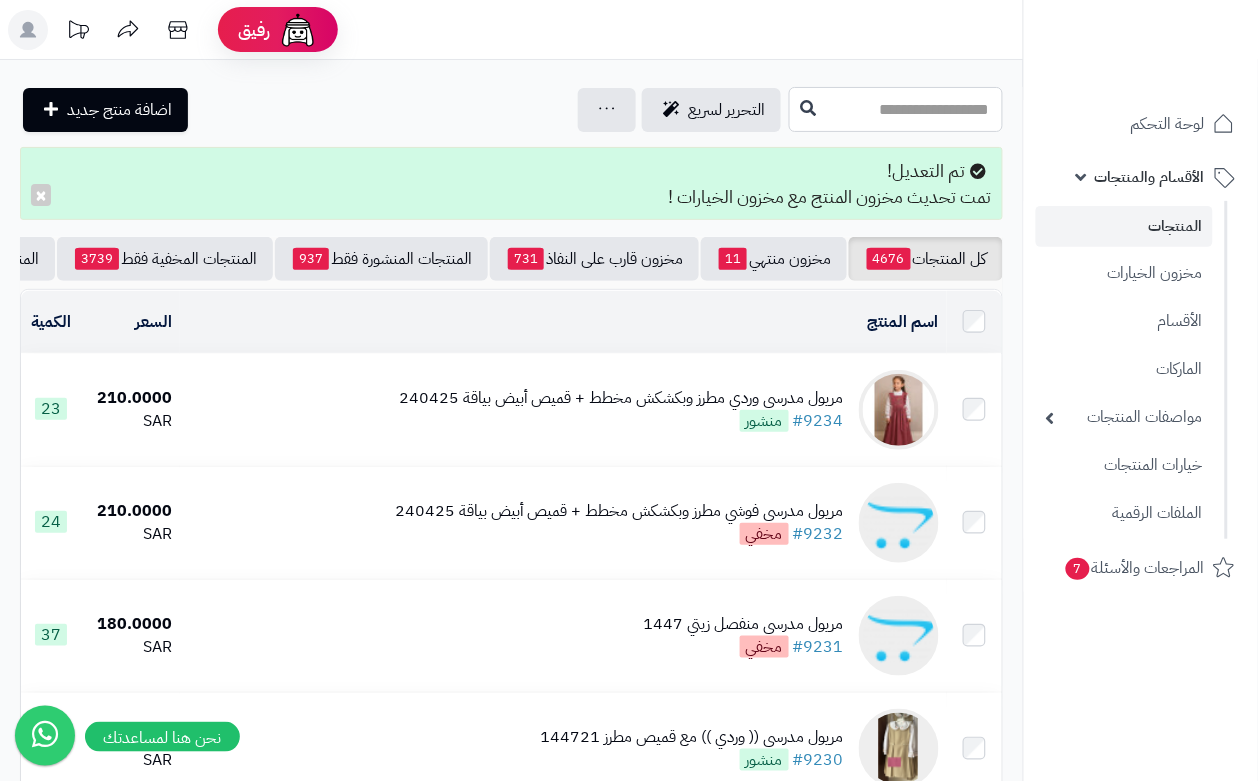 click at bounding box center [896, 109] 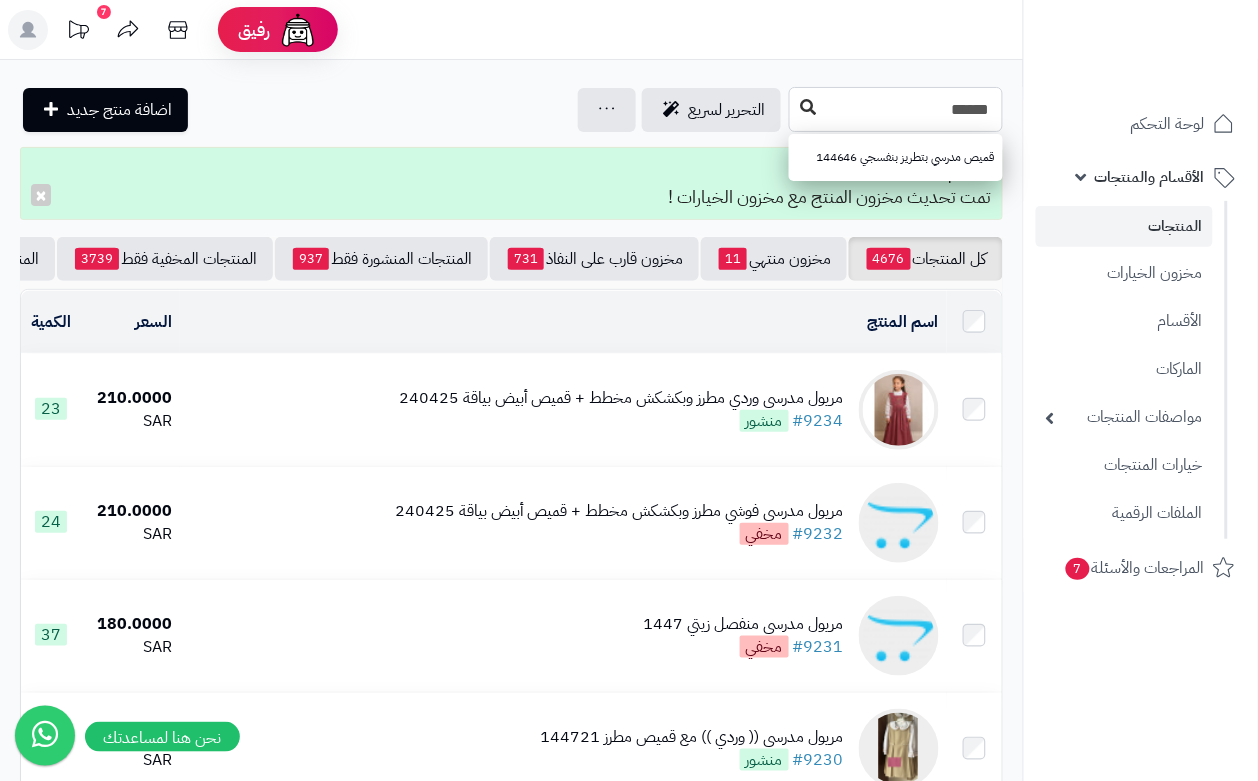 type on "******" 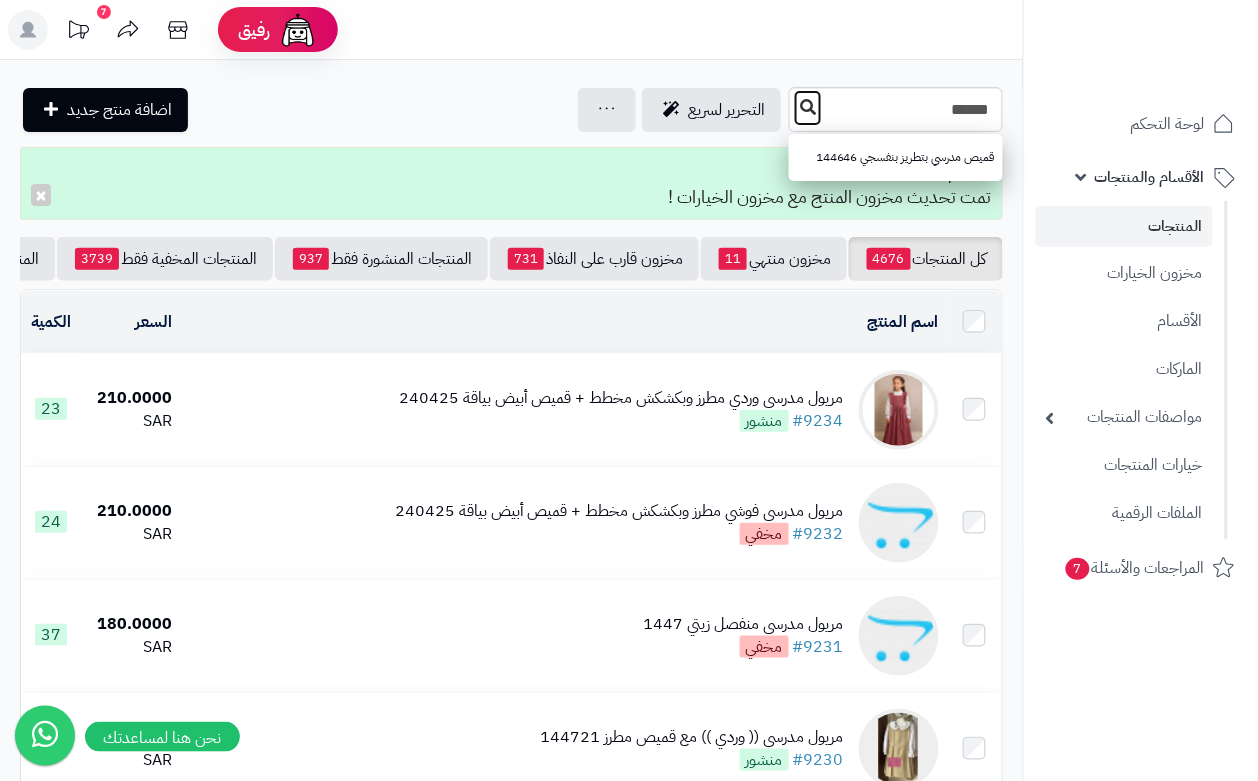 click at bounding box center (808, 108) 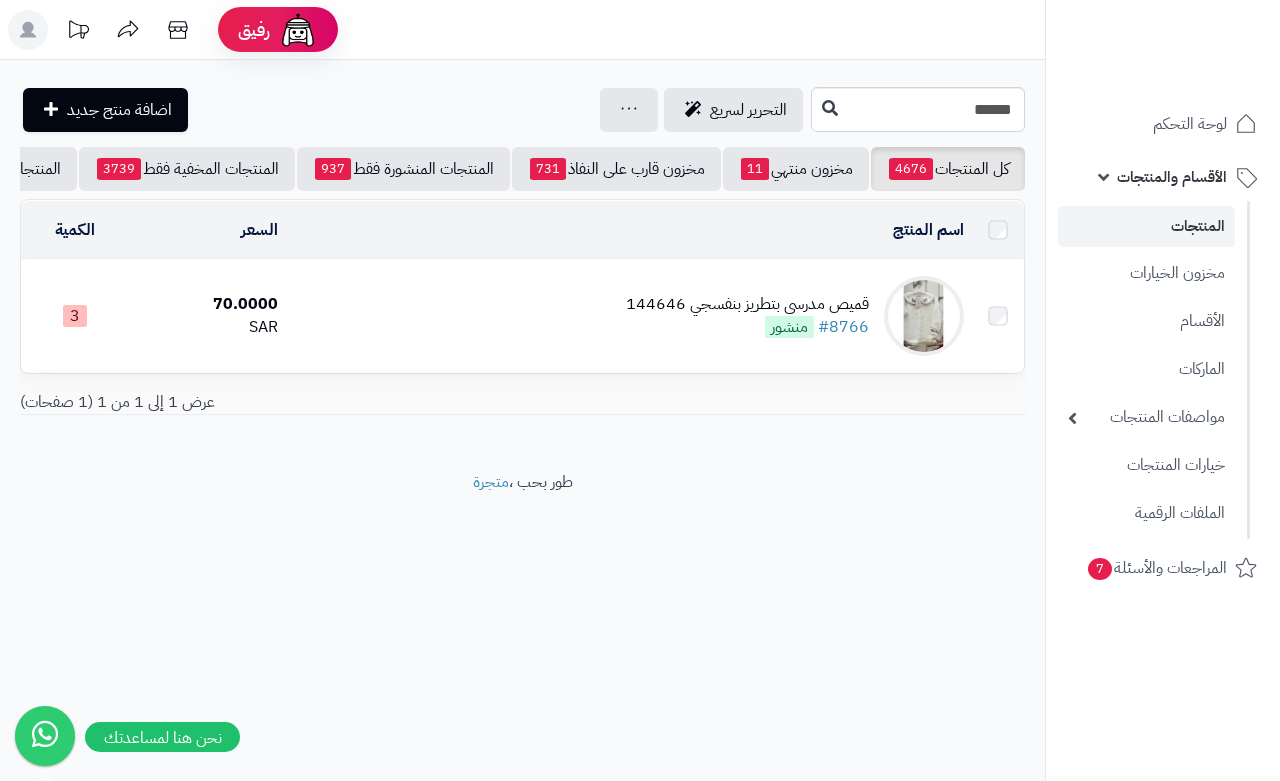 scroll, scrollTop: 0, scrollLeft: 0, axis: both 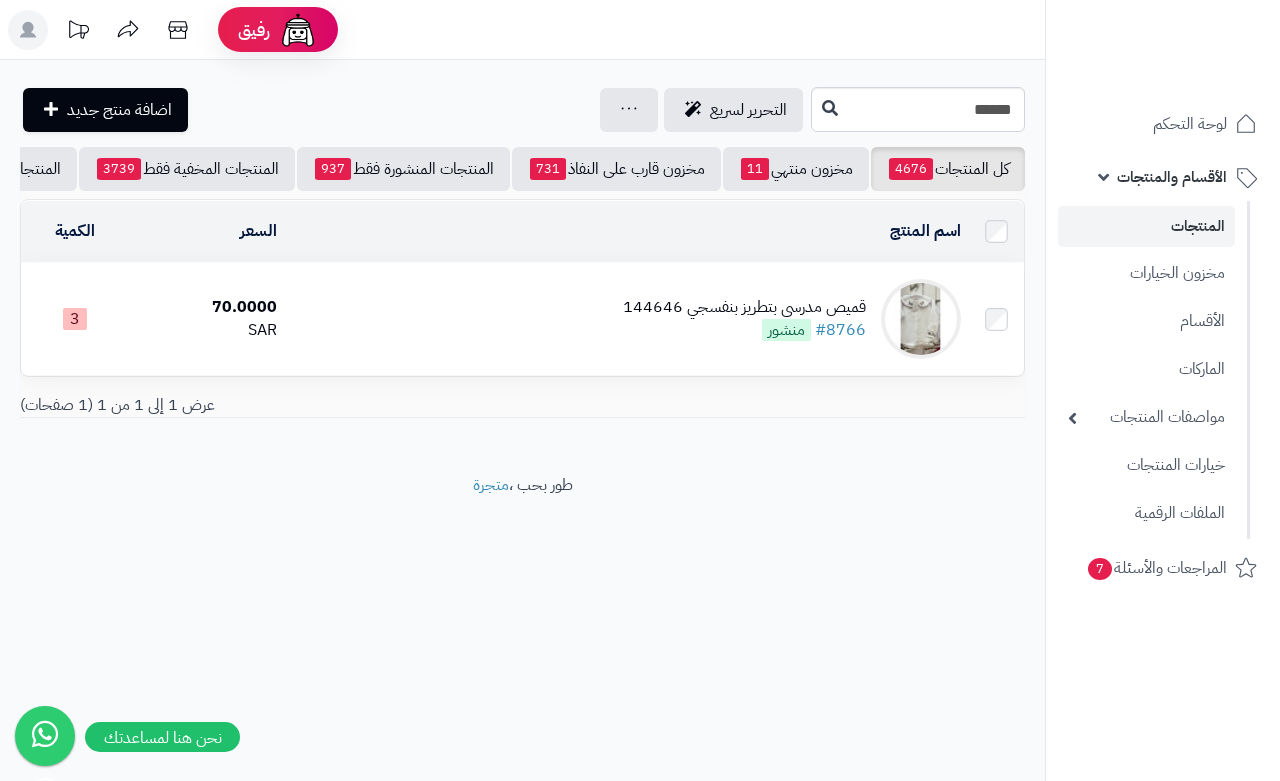 click on "قميص مدرسي بتطريز بنفسجي 144646
#8766
منشور" at bounding box center (626, 319) 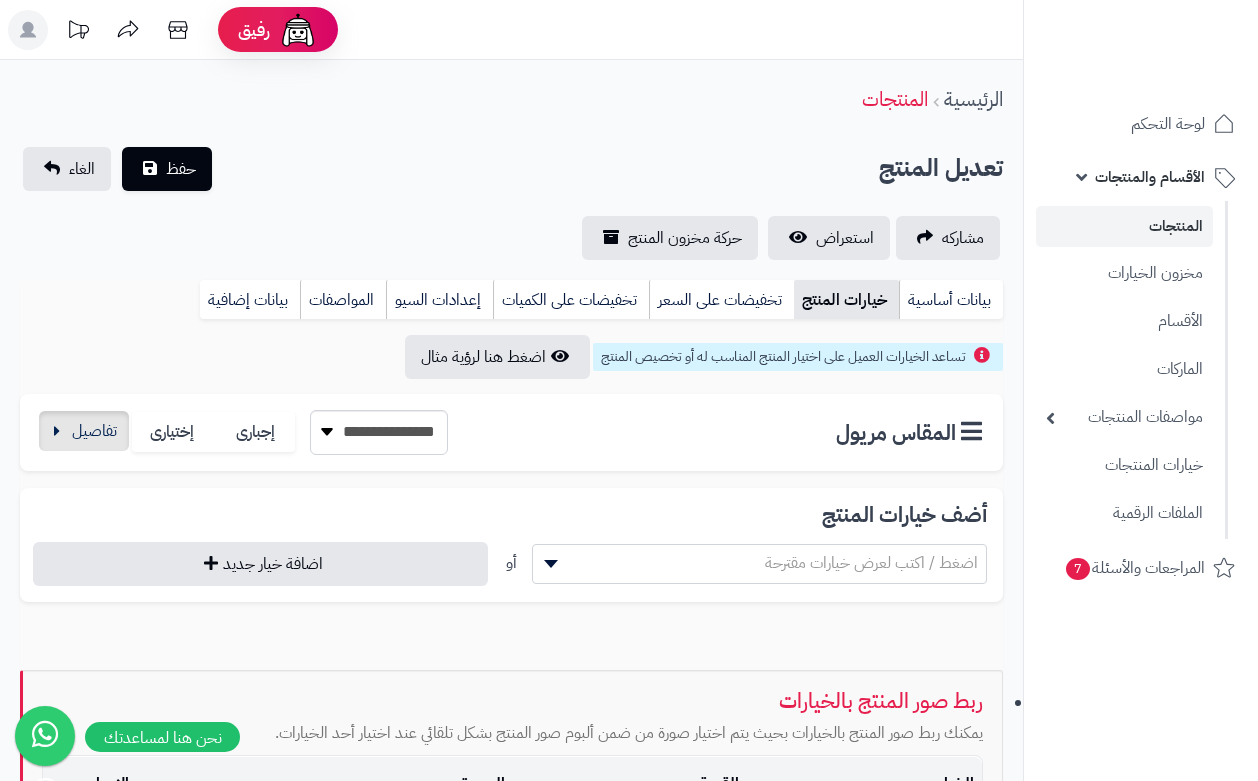 scroll, scrollTop: 0, scrollLeft: 0, axis: both 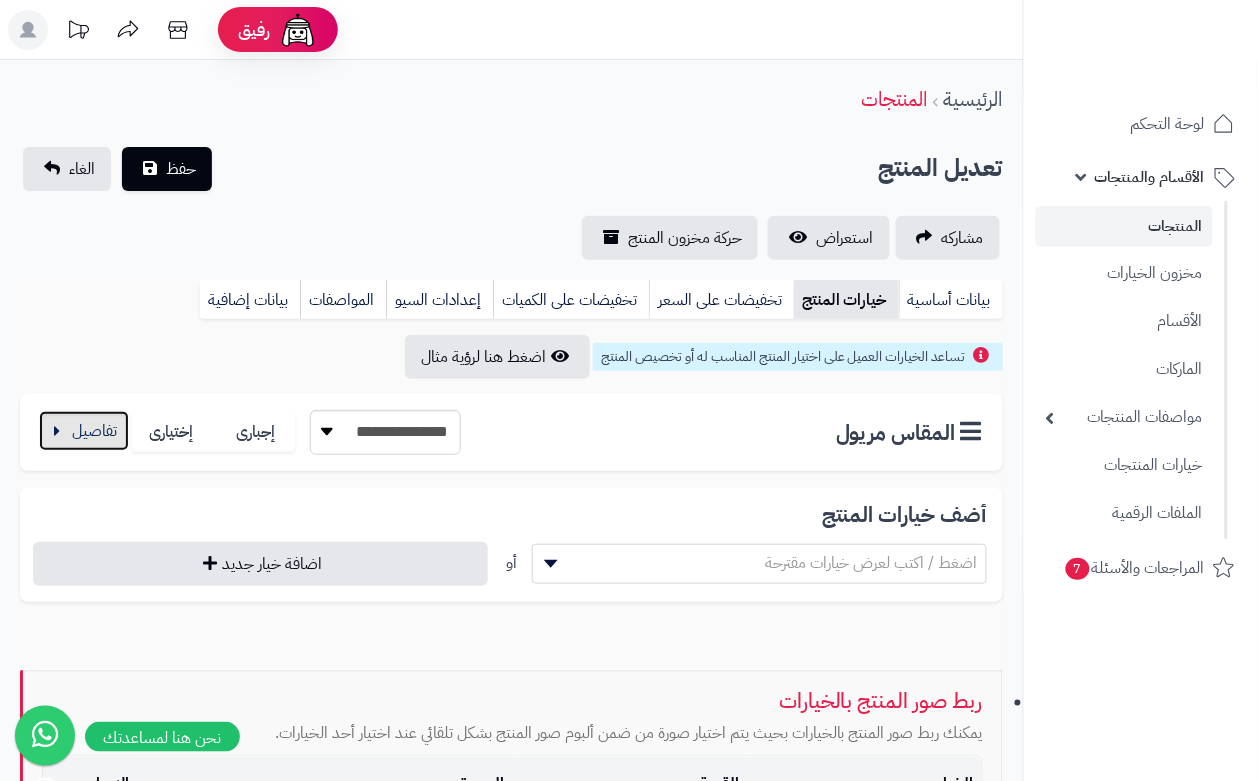 drag, startPoint x: 96, startPoint y: 432, endPoint x: 116, endPoint y: 427, distance: 20.615528 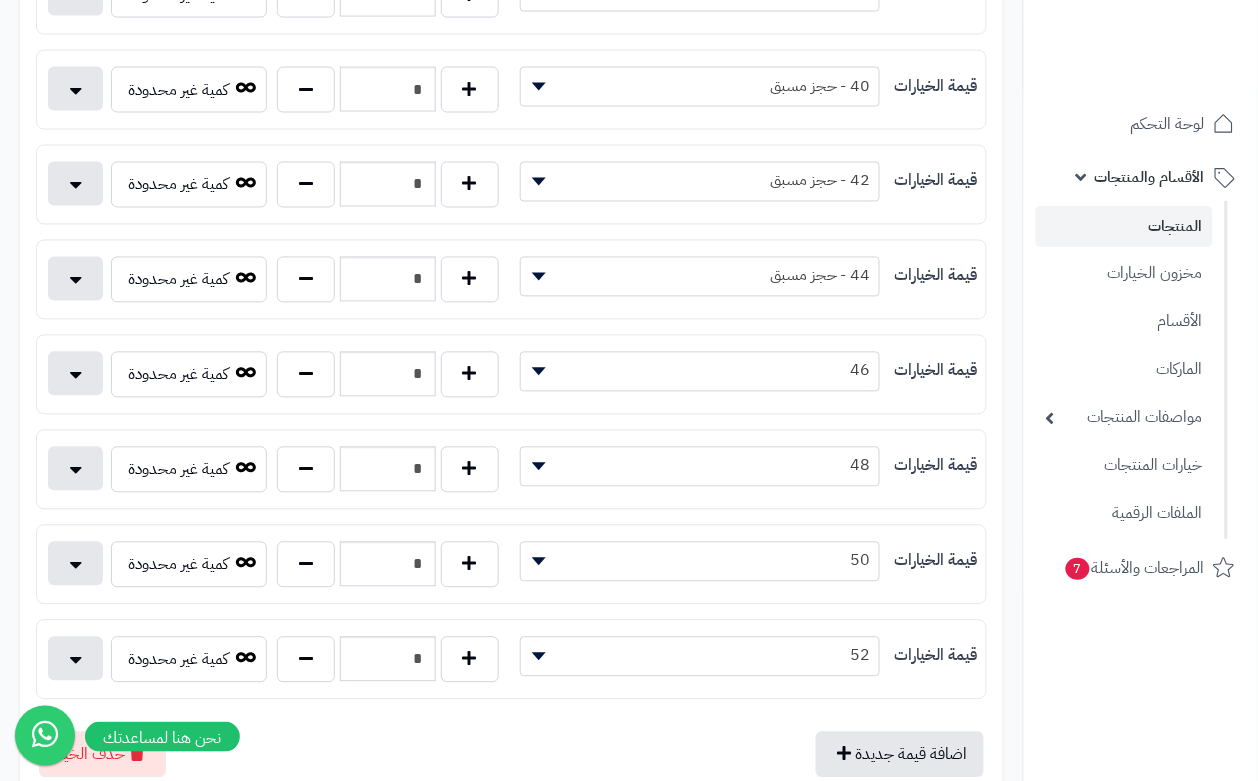 scroll, scrollTop: 750, scrollLeft: 0, axis: vertical 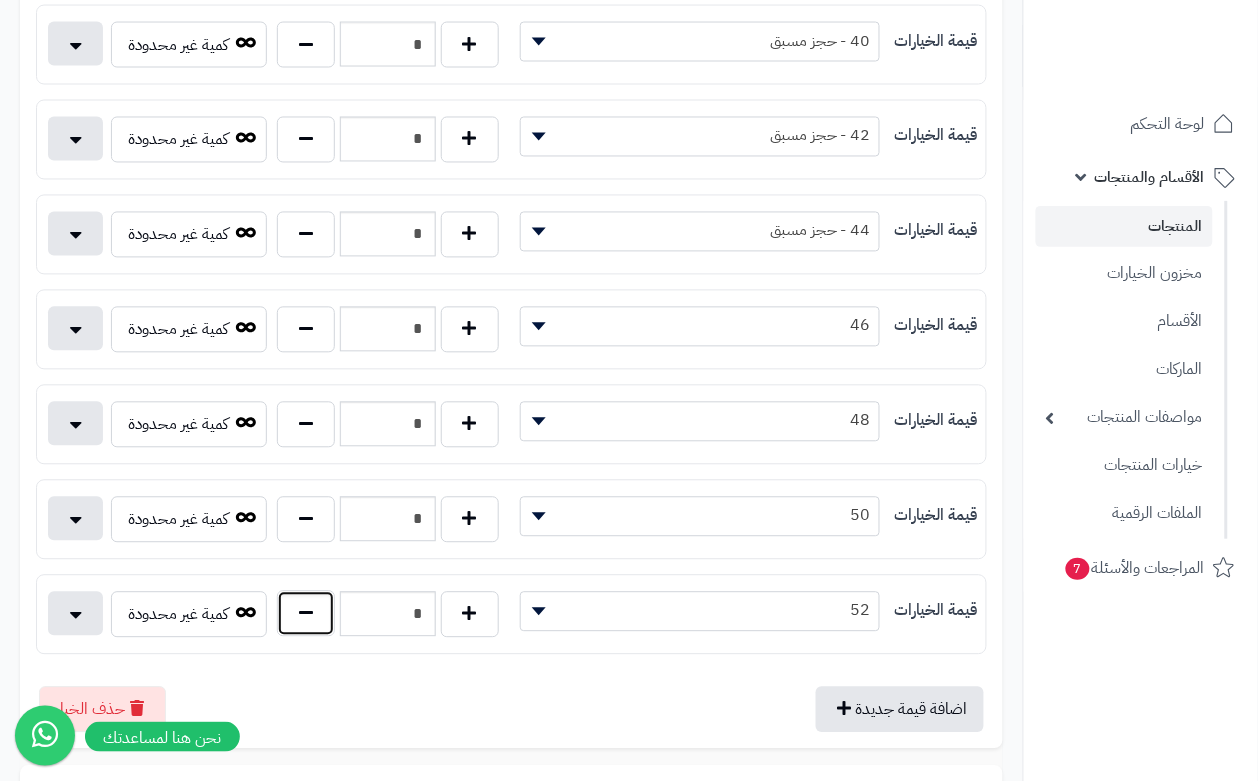 click at bounding box center (306, 614) 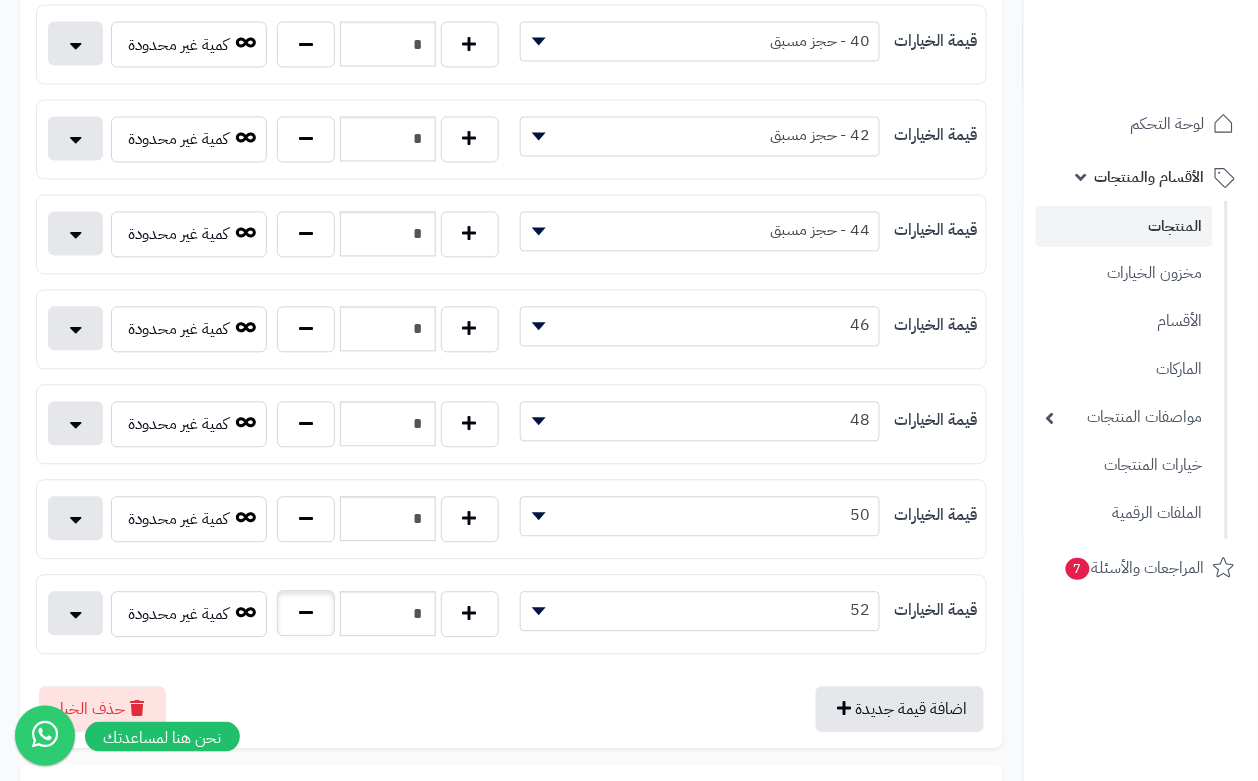 type on "*" 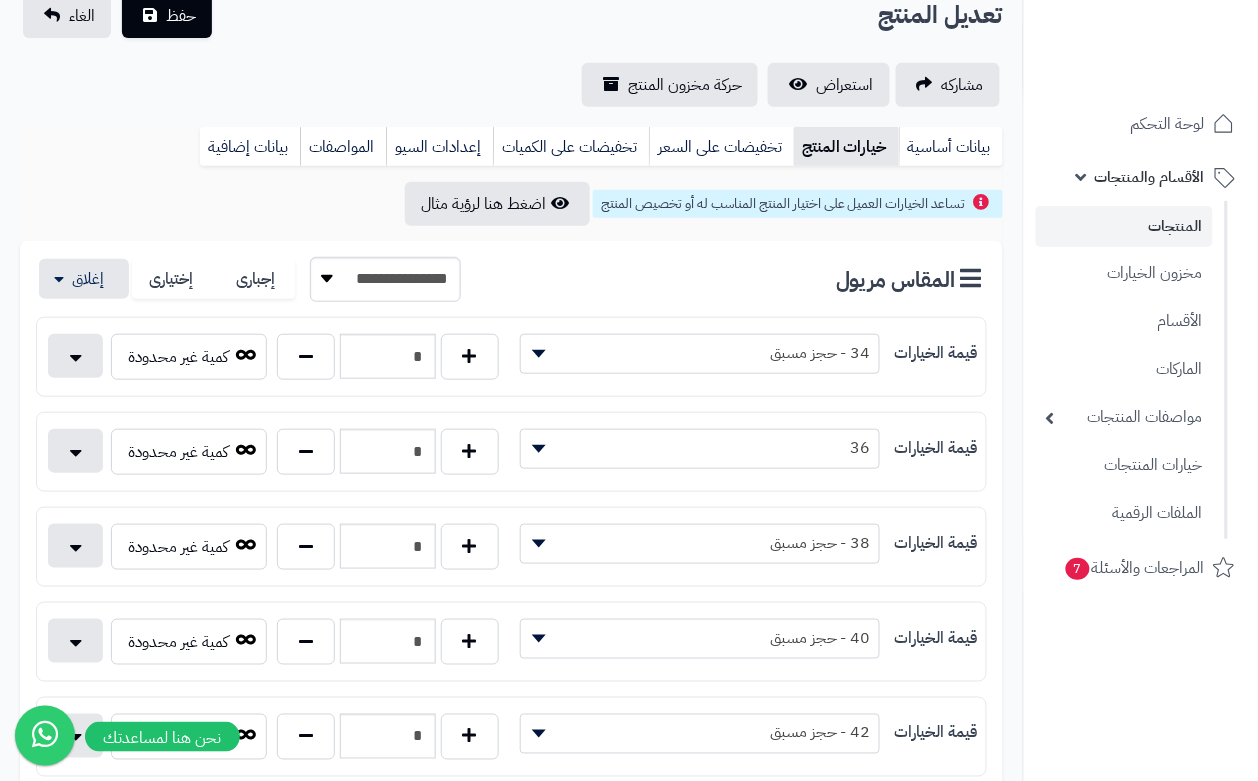 scroll, scrollTop: 0, scrollLeft: 0, axis: both 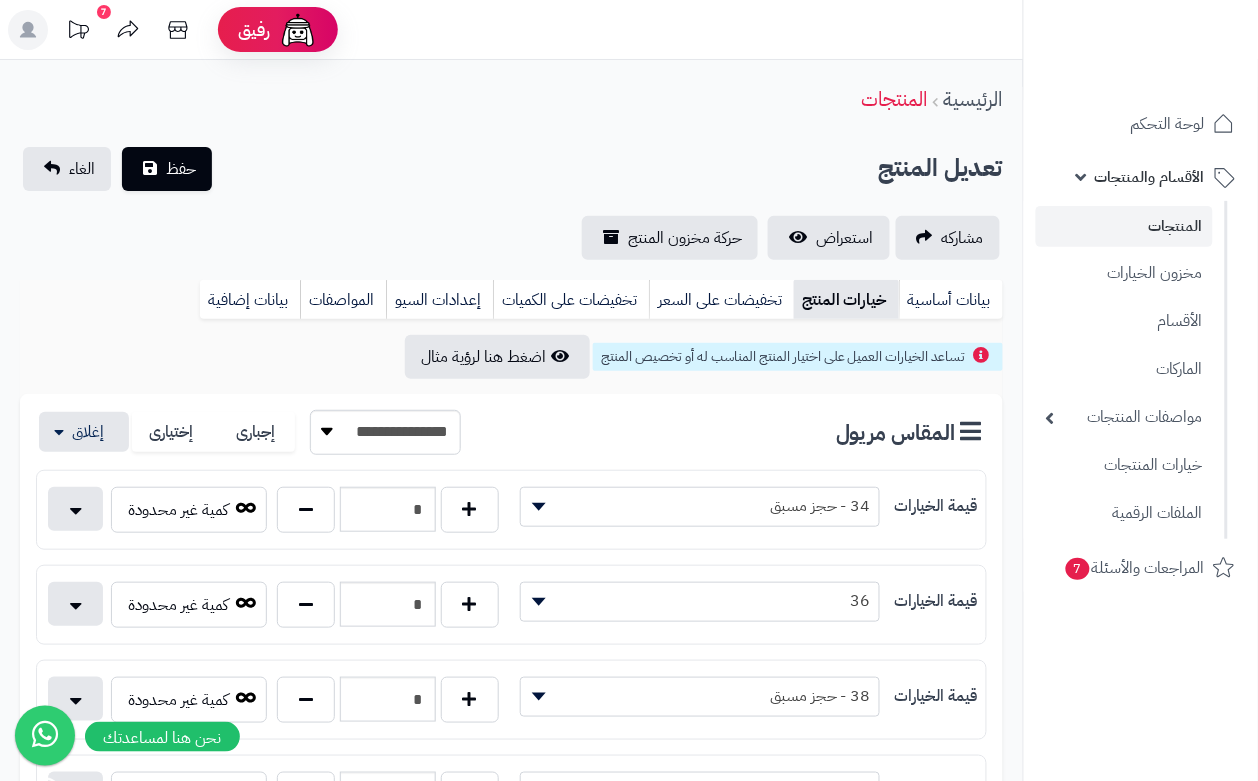 click on "مشاركه     استعراض
حركة مخزون المنتج" at bounding box center [511, 238] 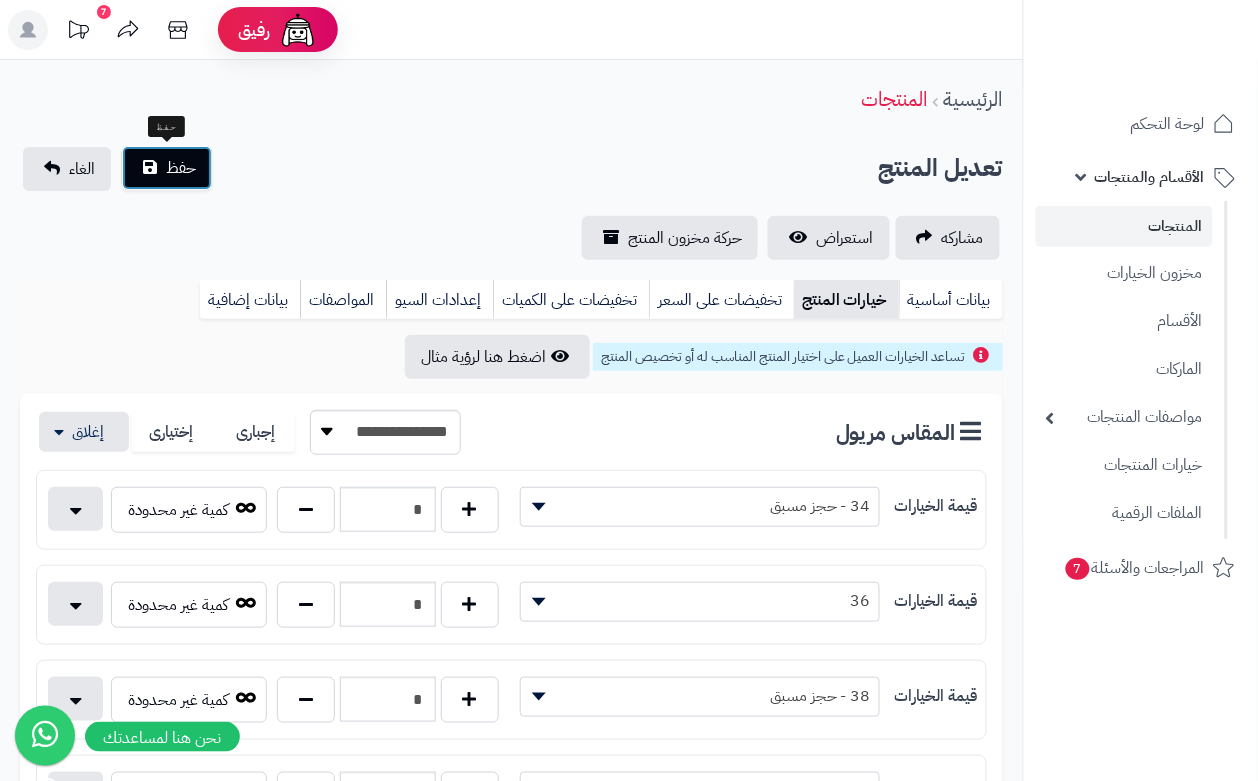 click on "حفظ" at bounding box center [167, 168] 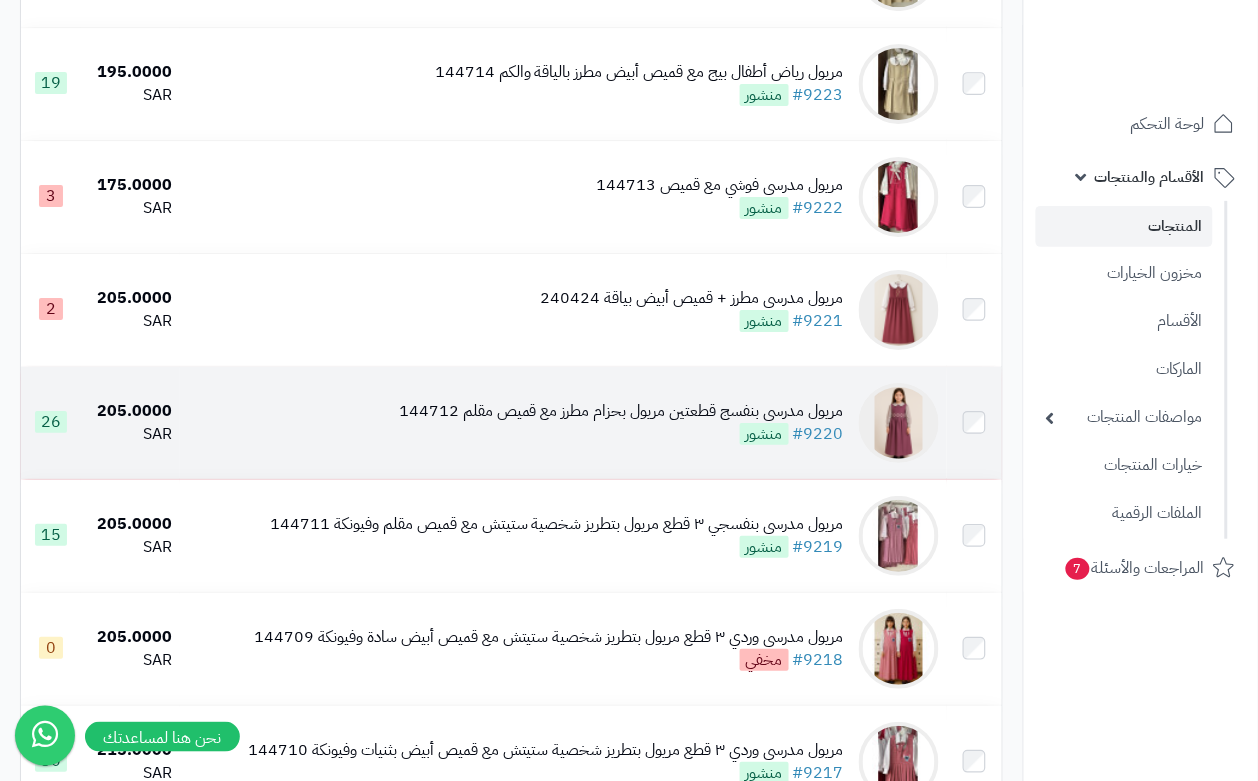 scroll, scrollTop: 1500, scrollLeft: 0, axis: vertical 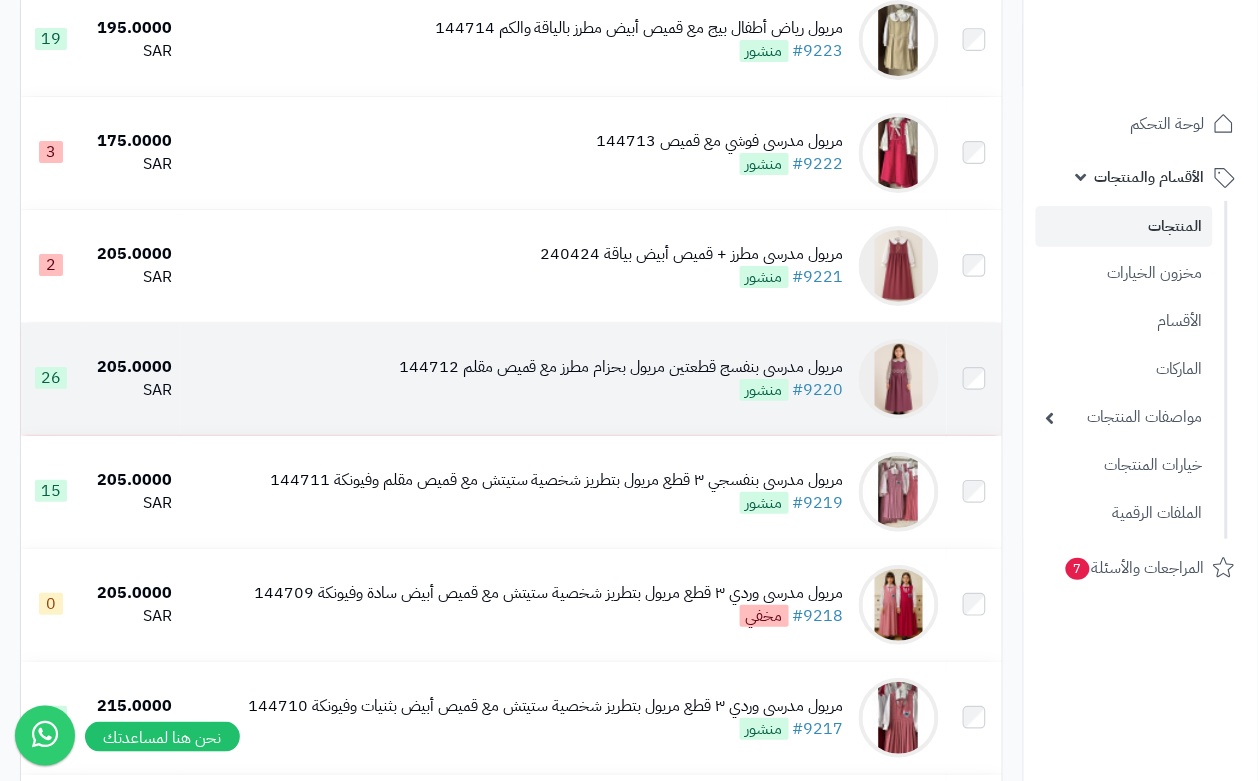 click on "مريول مدرسي بنفسج قطعتين مريول بحزام مطرز مع قميص مقلم [NUMBER]
#[NUMBER]
منشور" at bounding box center (621, 379) 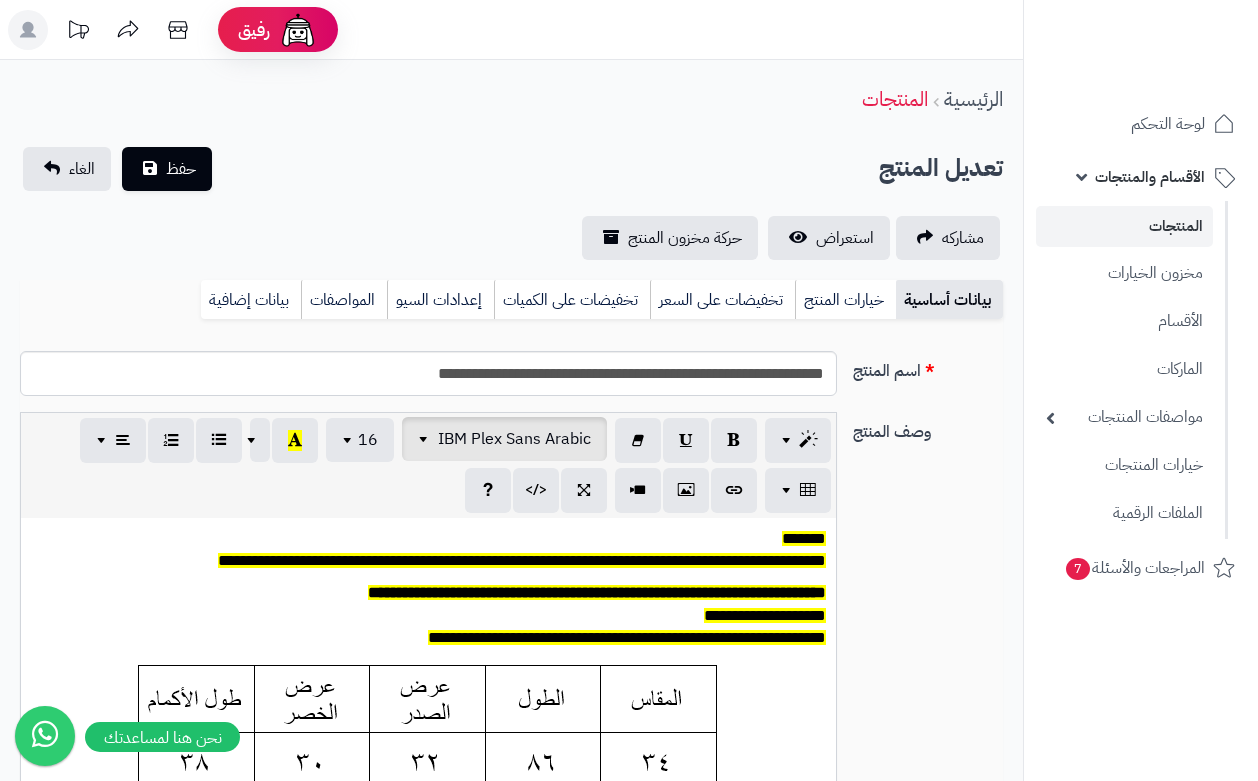 scroll, scrollTop: 0, scrollLeft: 0, axis: both 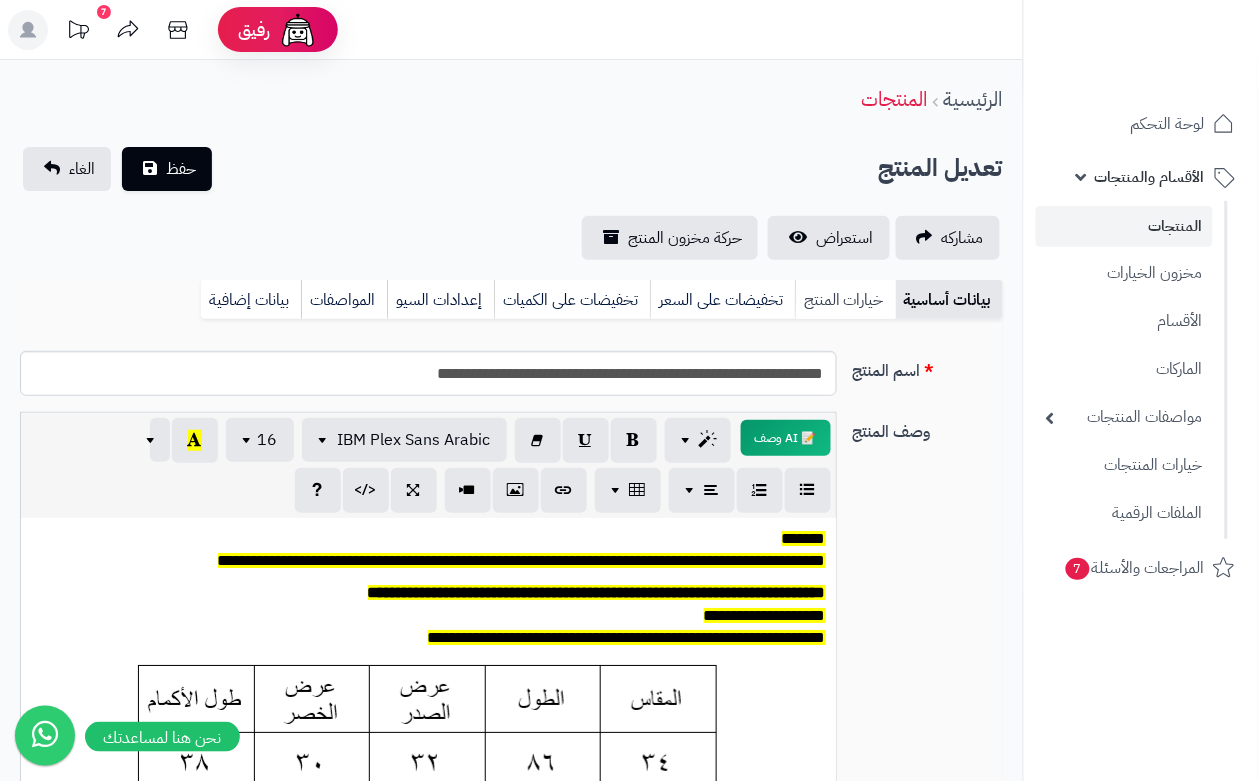 click on "خيارات المنتج" at bounding box center (845, 300) 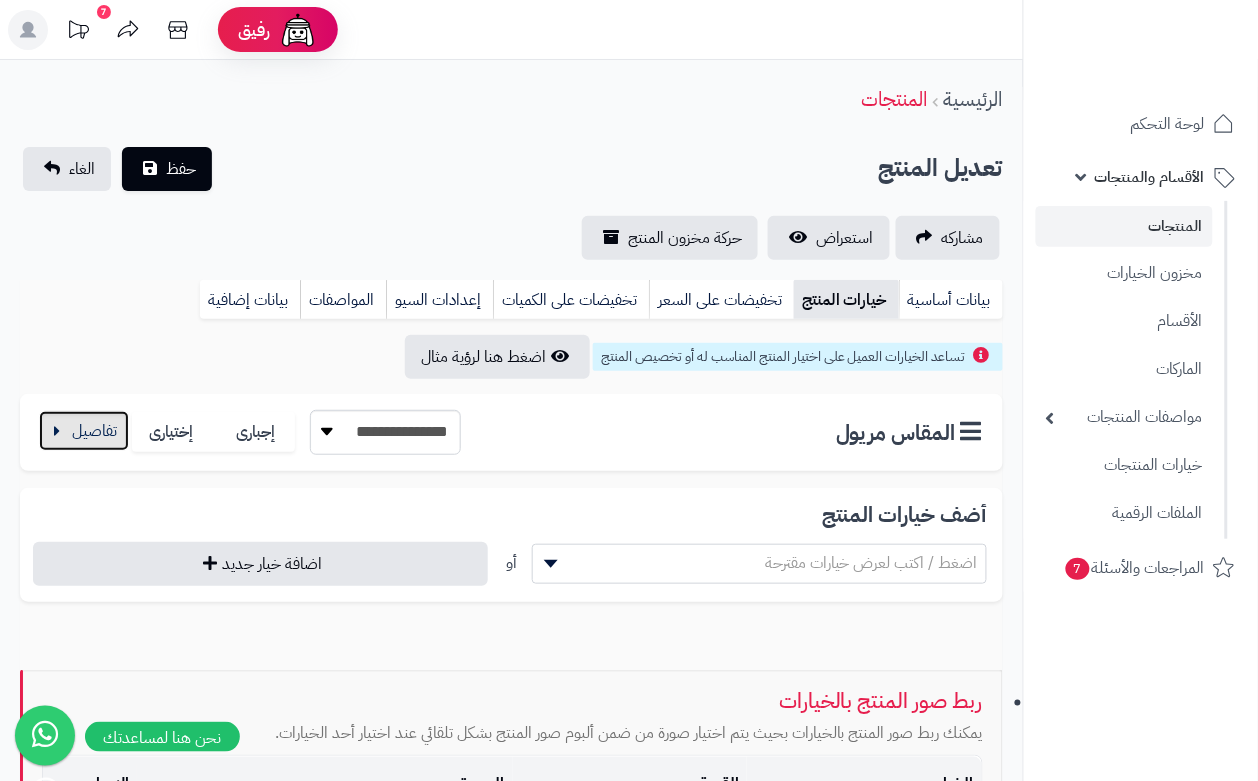 click at bounding box center [84, 431] 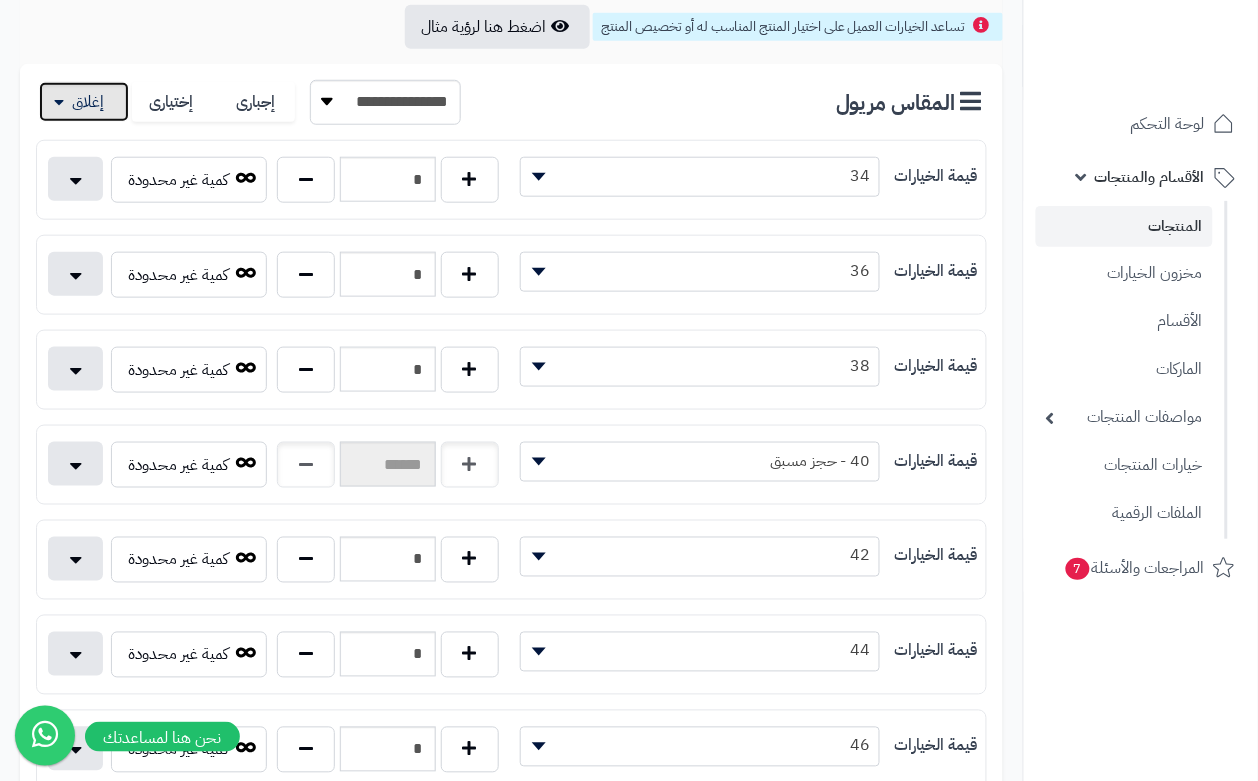 scroll, scrollTop: 375, scrollLeft: 0, axis: vertical 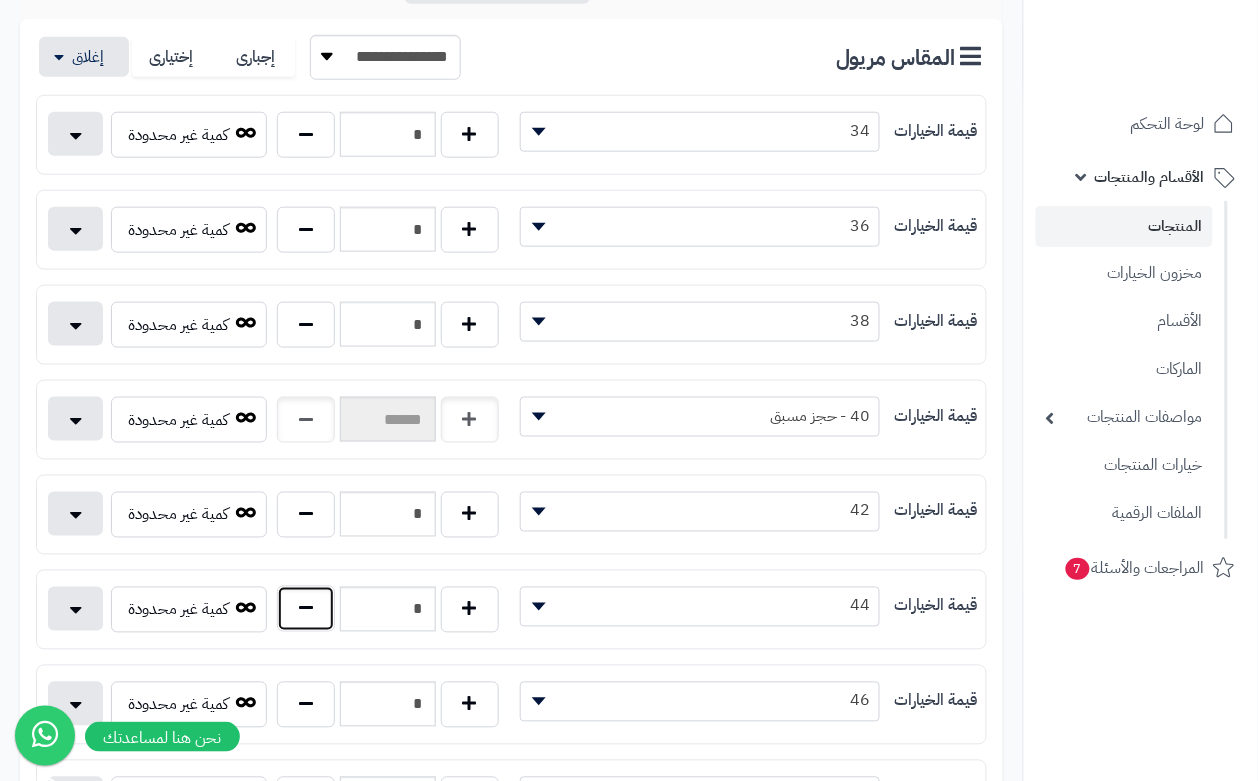 click at bounding box center [306, 609] 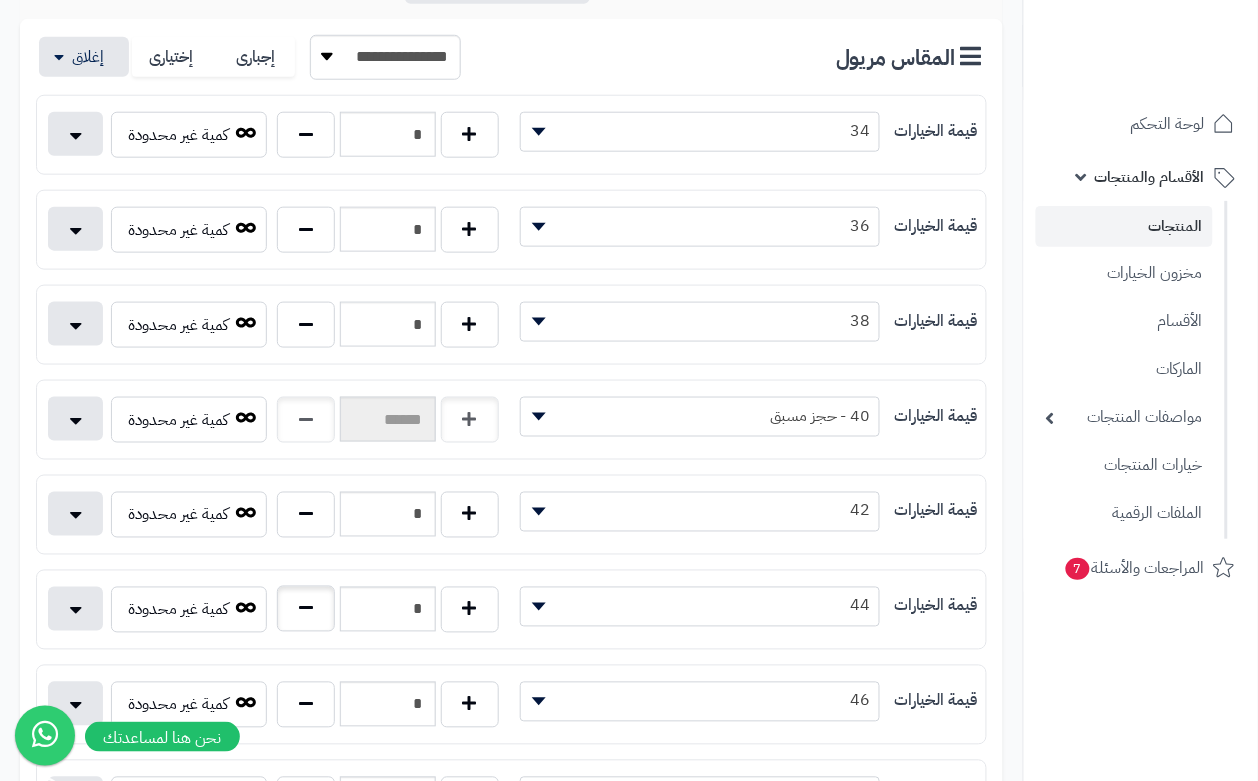 type on "*" 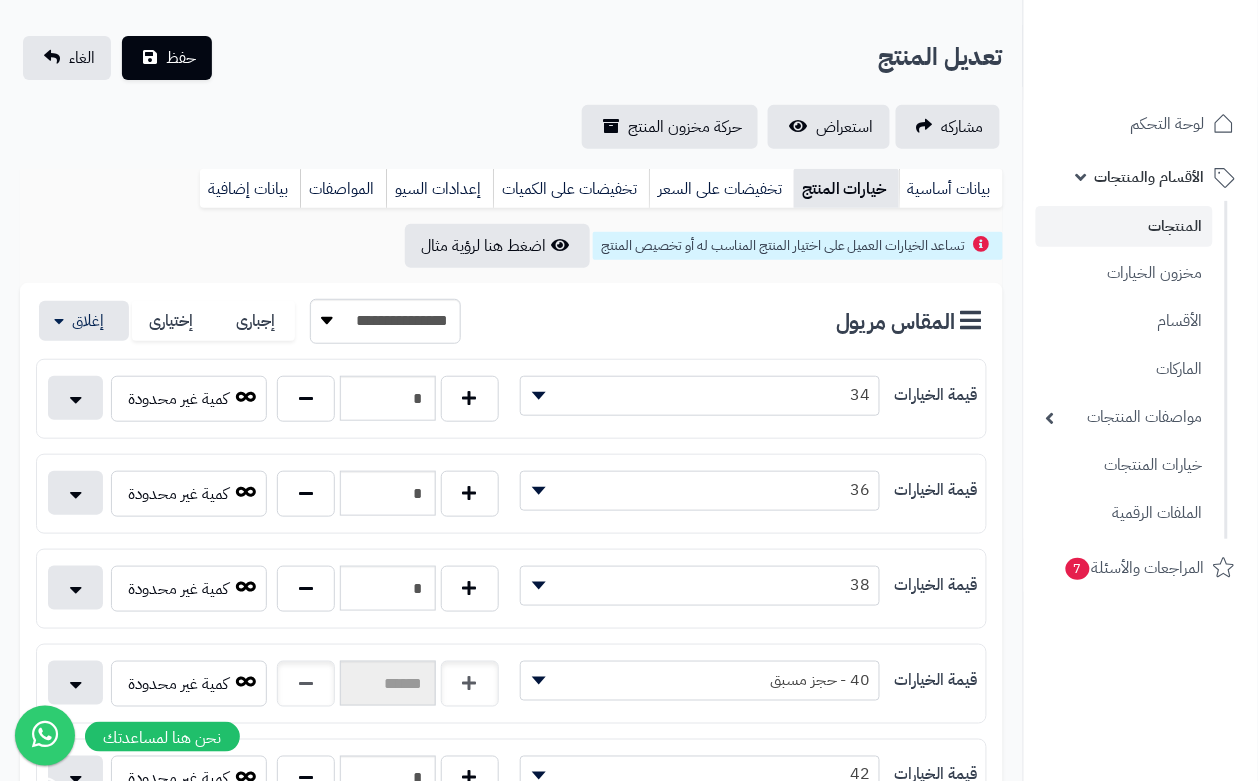 scroll, scrollTop: 0, scrollLeft: 0, axis: both 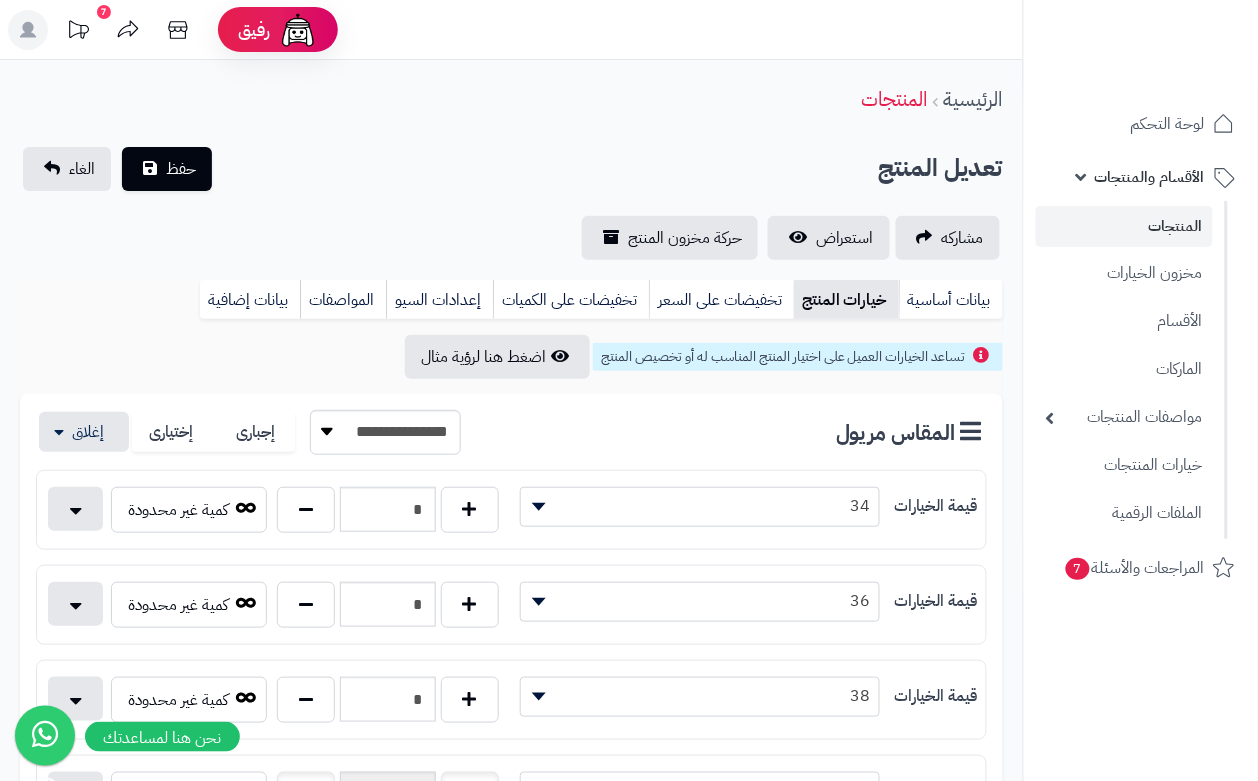 click on "الرئيسية المنتجات" at bounding box center [511, 99] 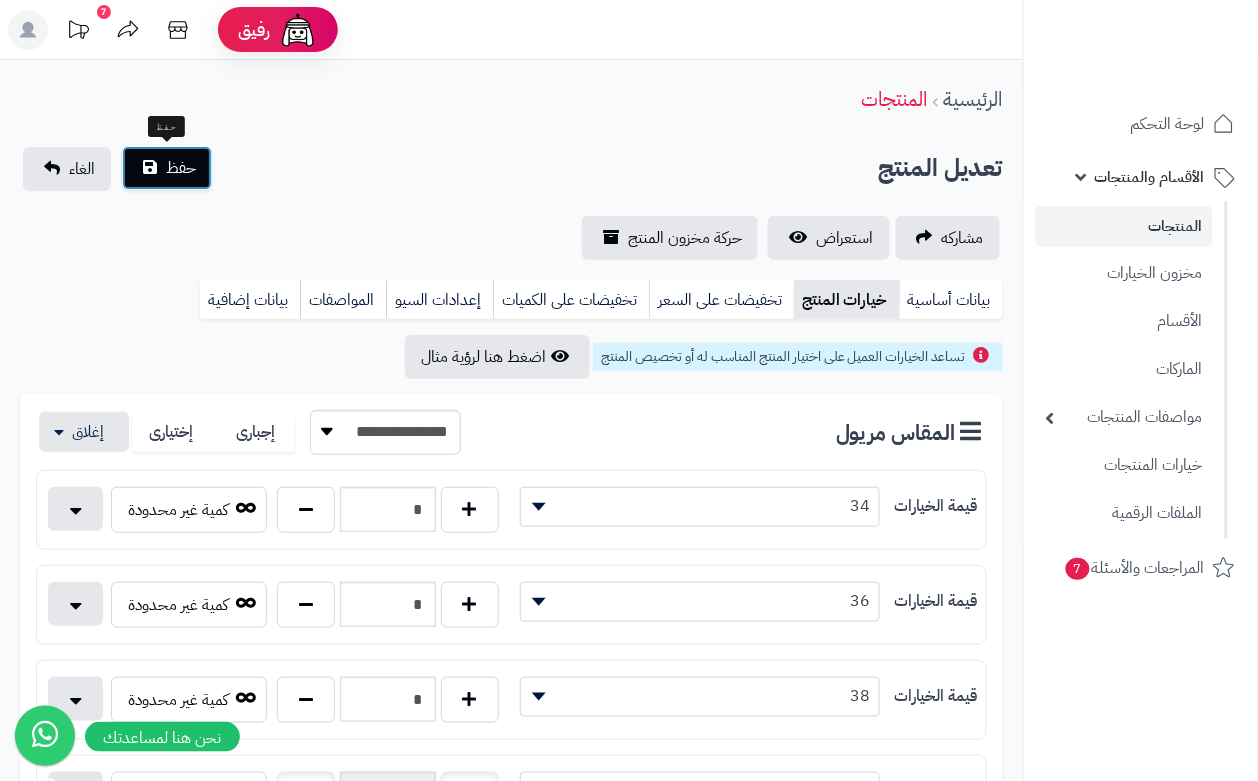 click on "حفظ" at bounding box center (181, 168) 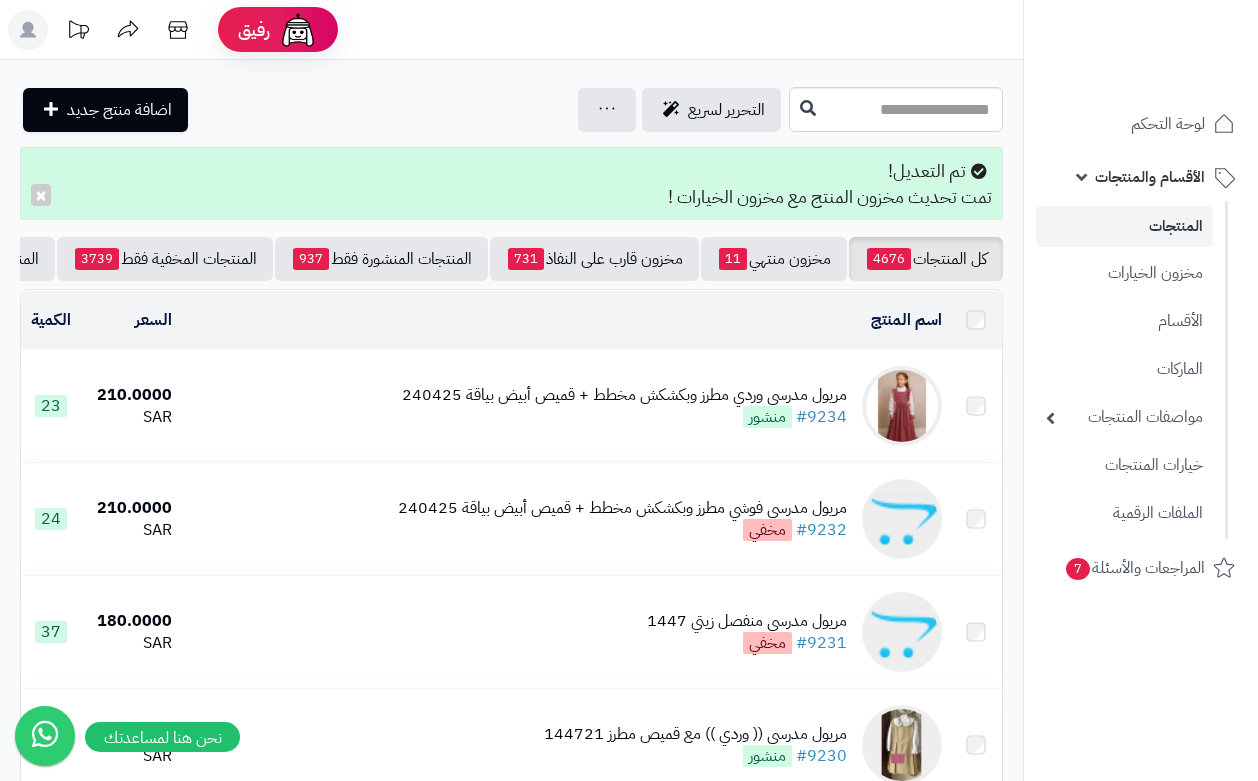 scroll, scrollTop: 0, scrollLeft: 0, axis: both 